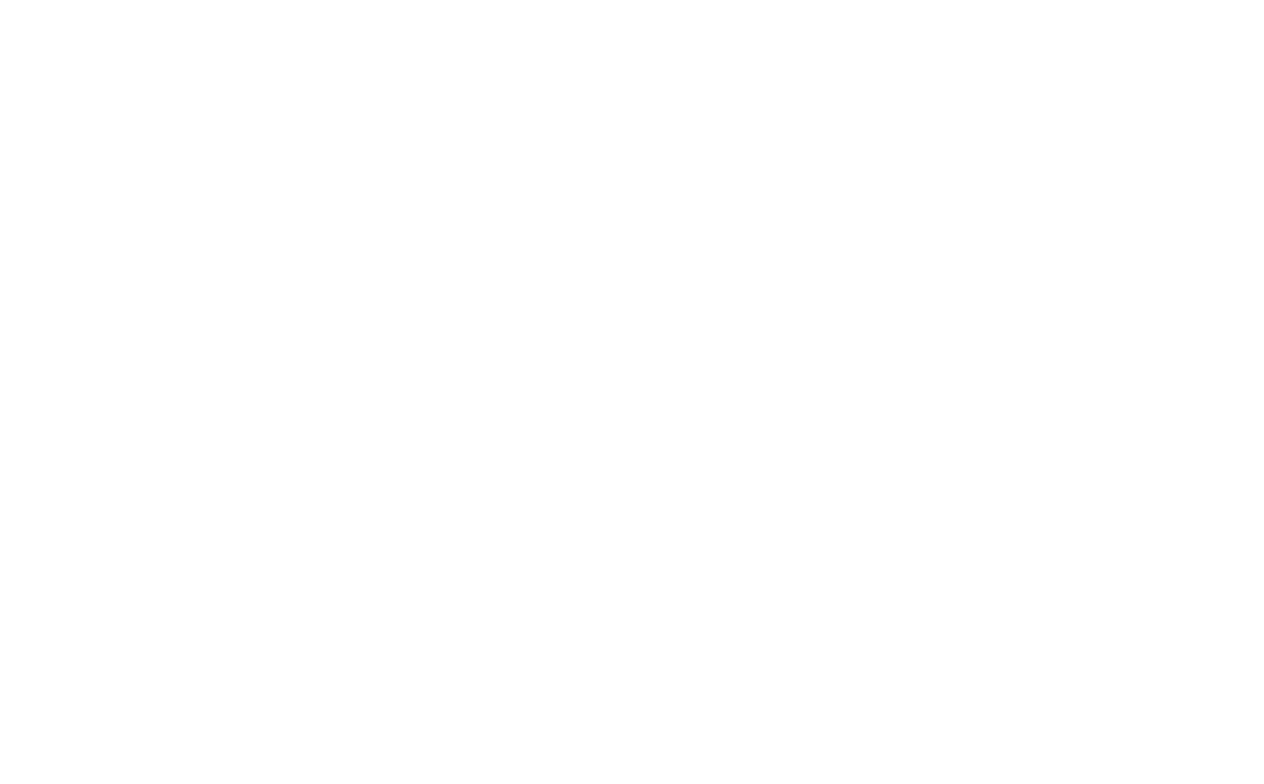 scroll, scrollTop: 0, scrollLeft: 0, axis: both 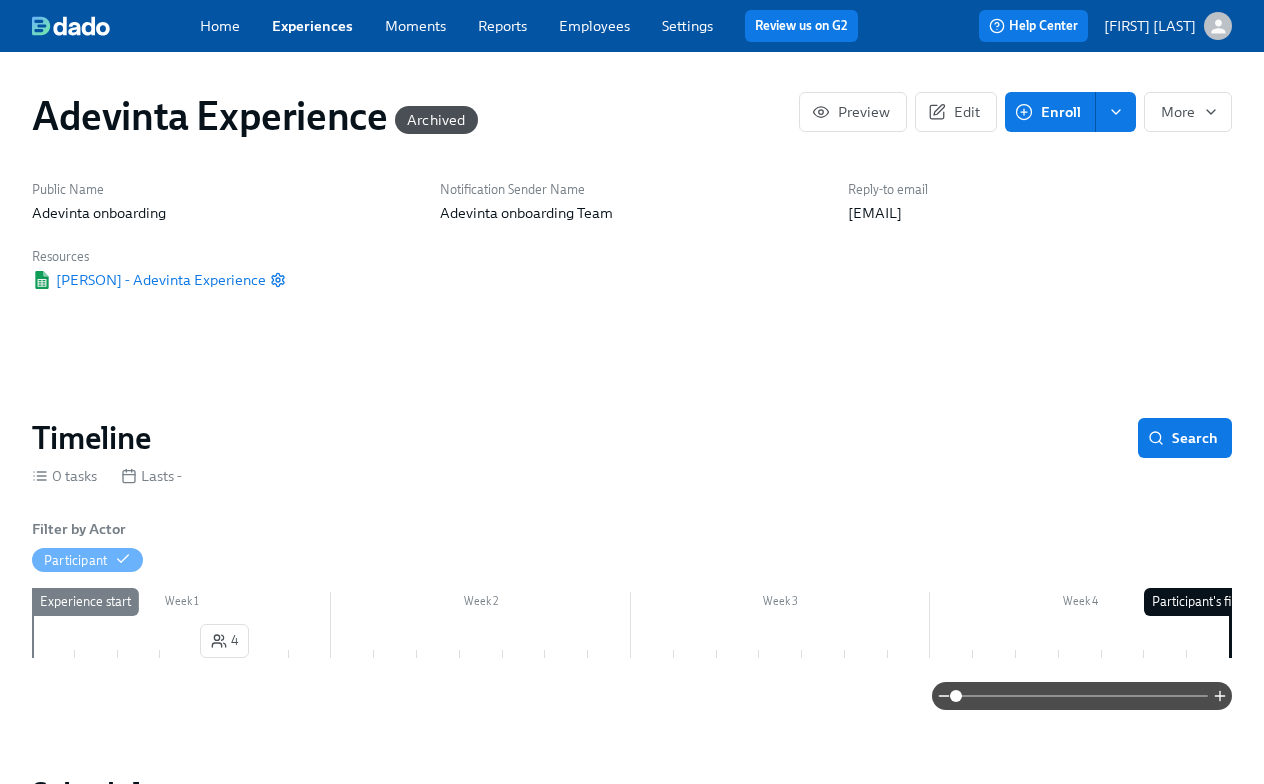click on "Experiences" at bounding box center (312, 26) 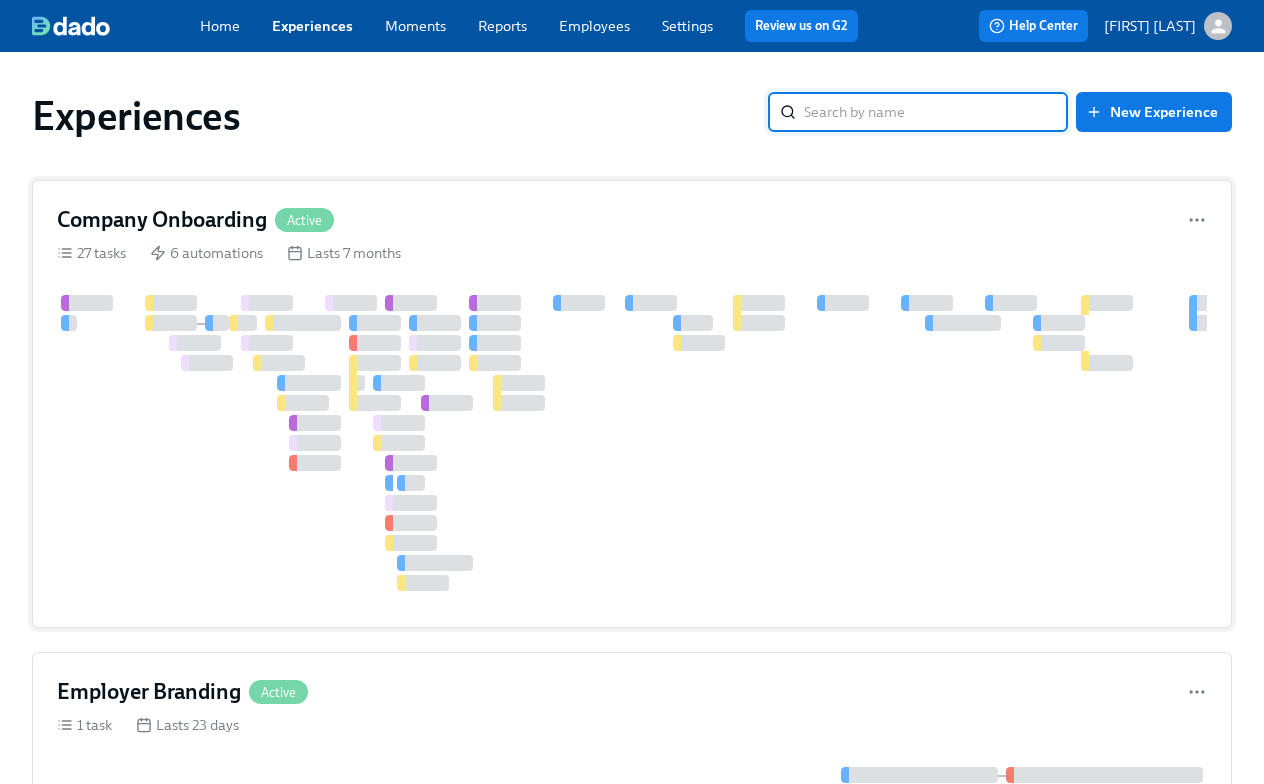click at bounding box center [1359, 443] 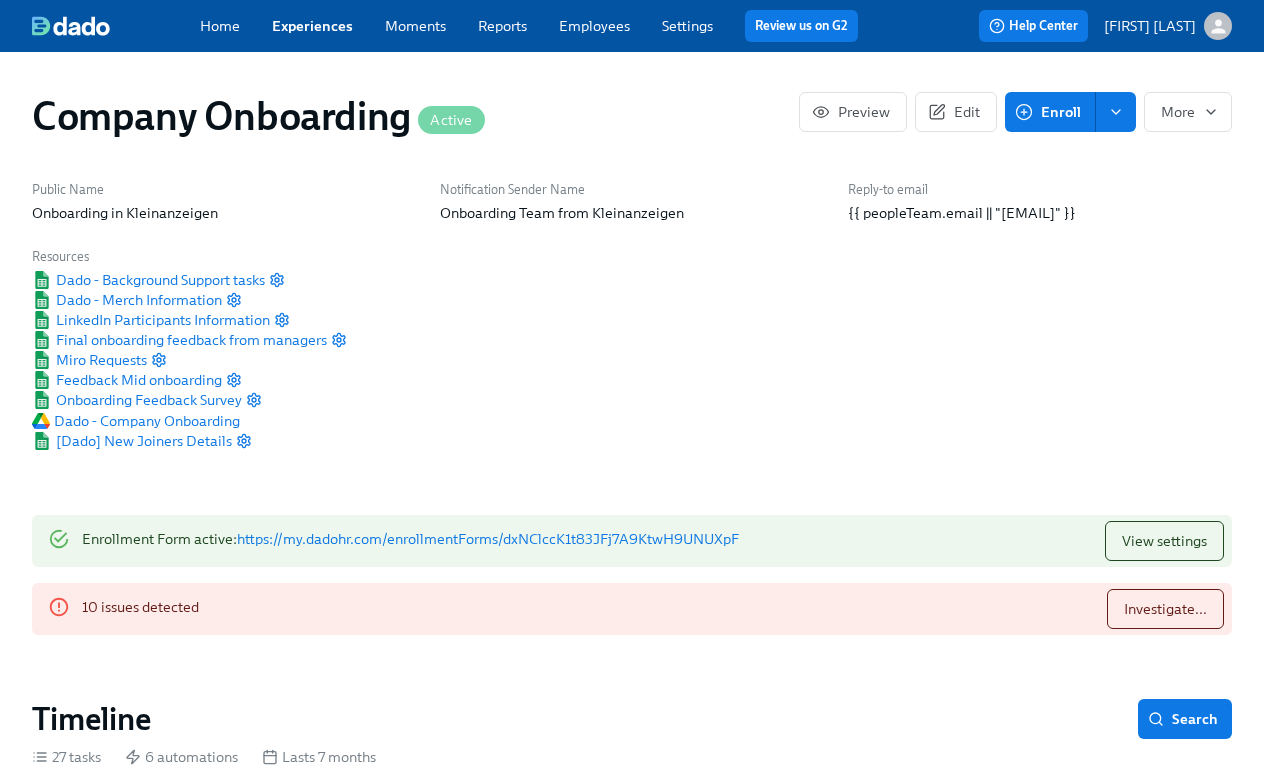 scroll, scrollTop: 0, scrollLeft: 61612, axis: horizontal 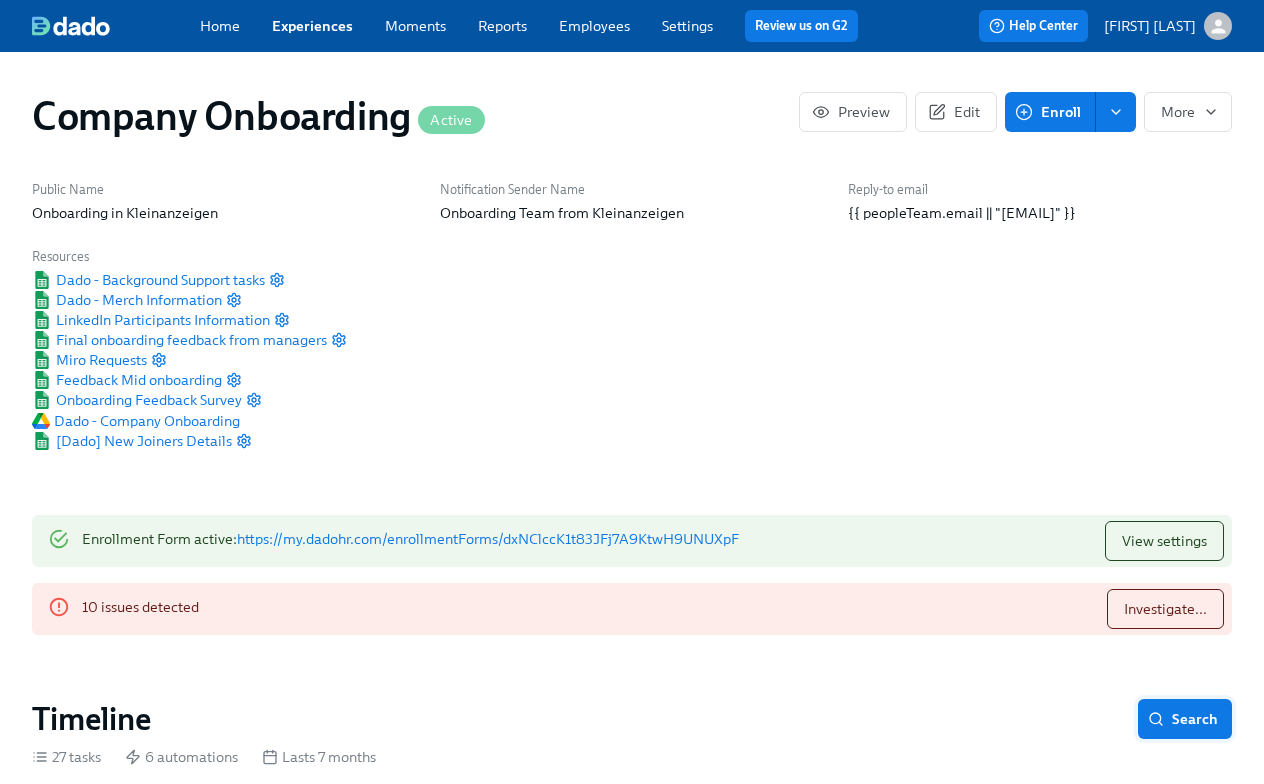 click on "Search" at bounding box center (1185, 719) 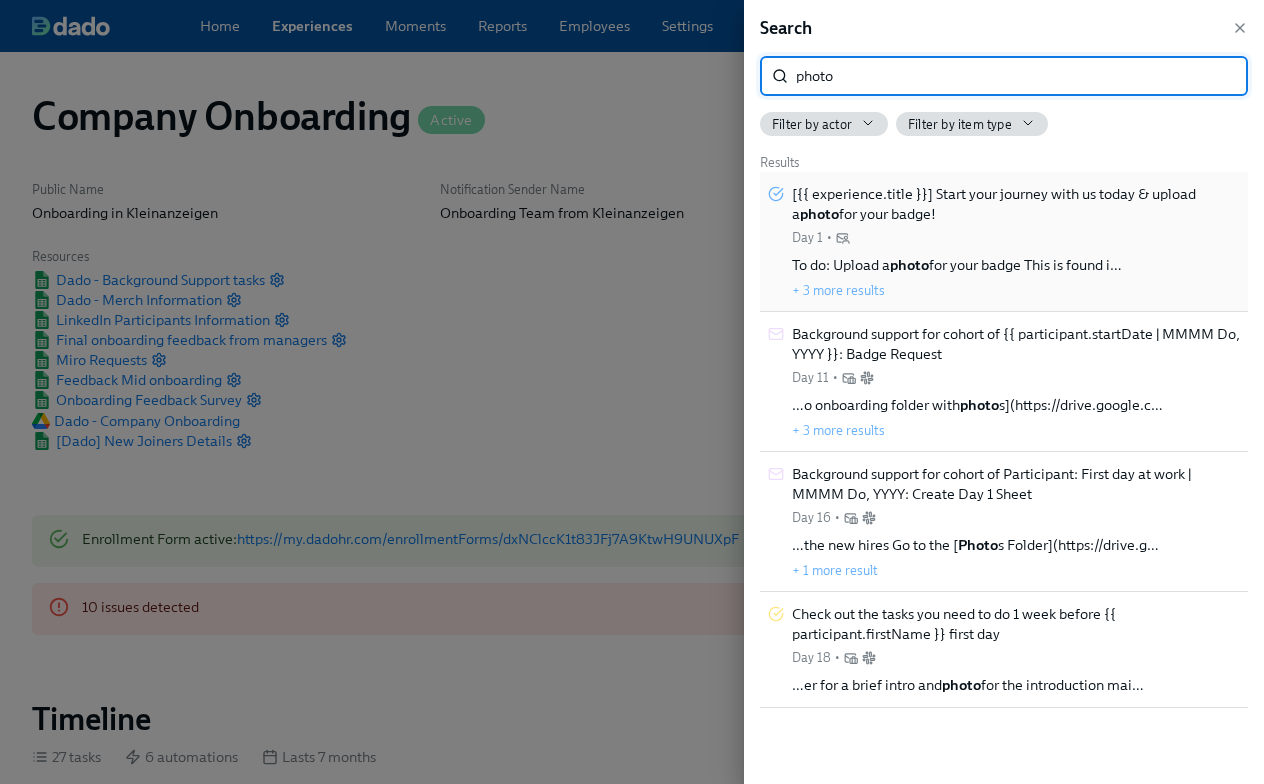 type on "photo" 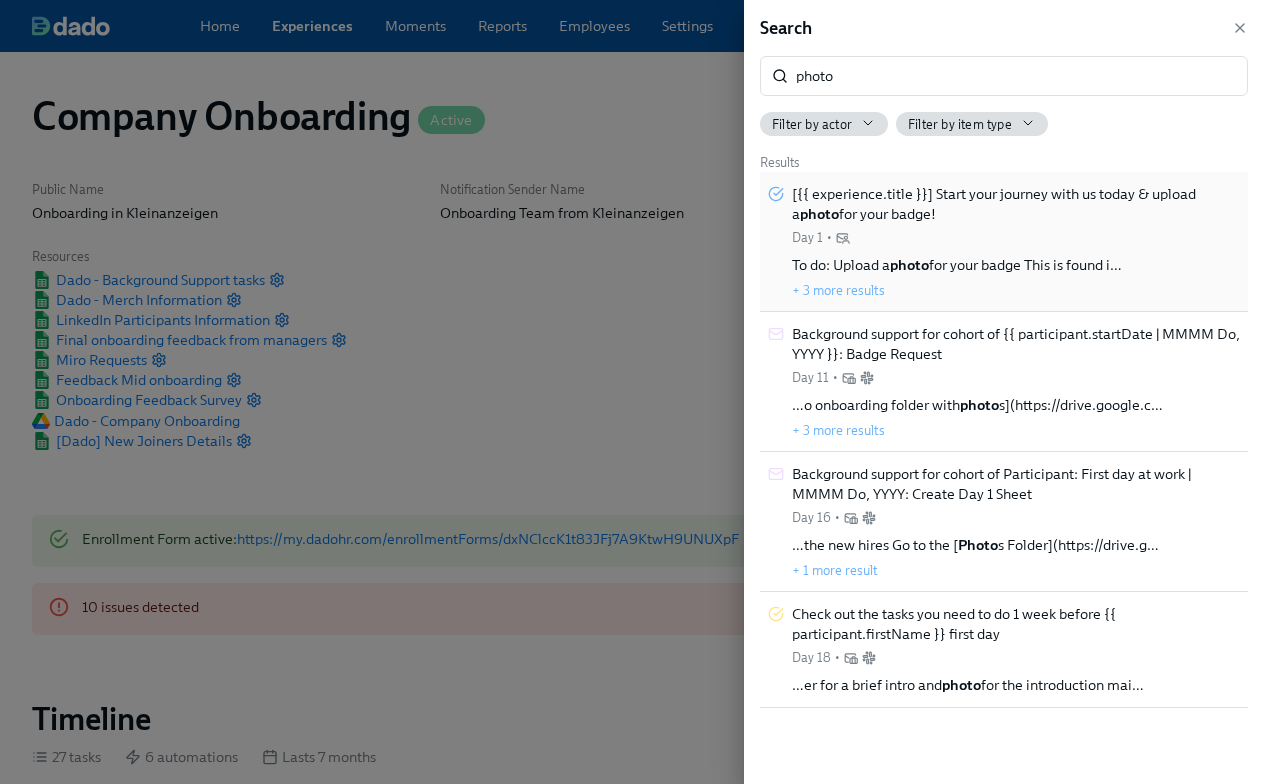 click on "[{{ experience.title }}] Start your journey with us today & upload a  photo  for your badge!" at bounding box center (1016, 204) 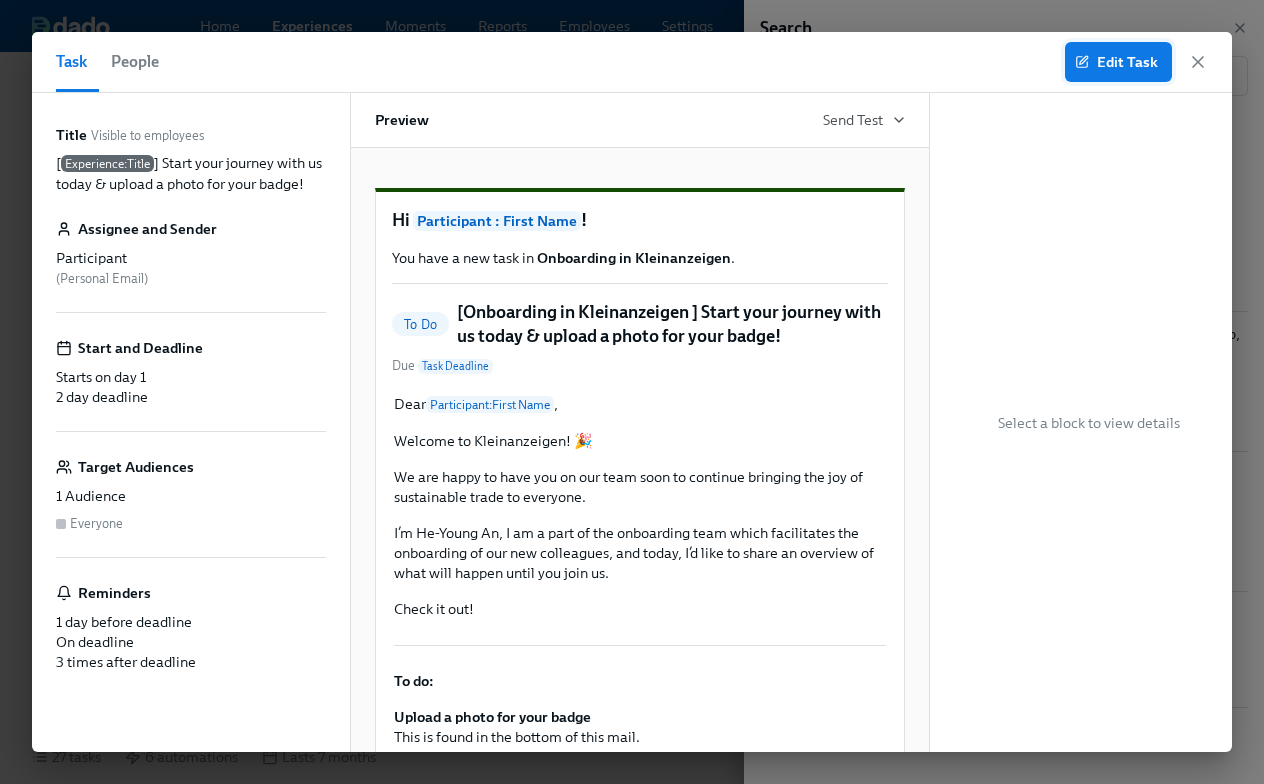 click on "Edit Task" at bounding box center (1118, 62) 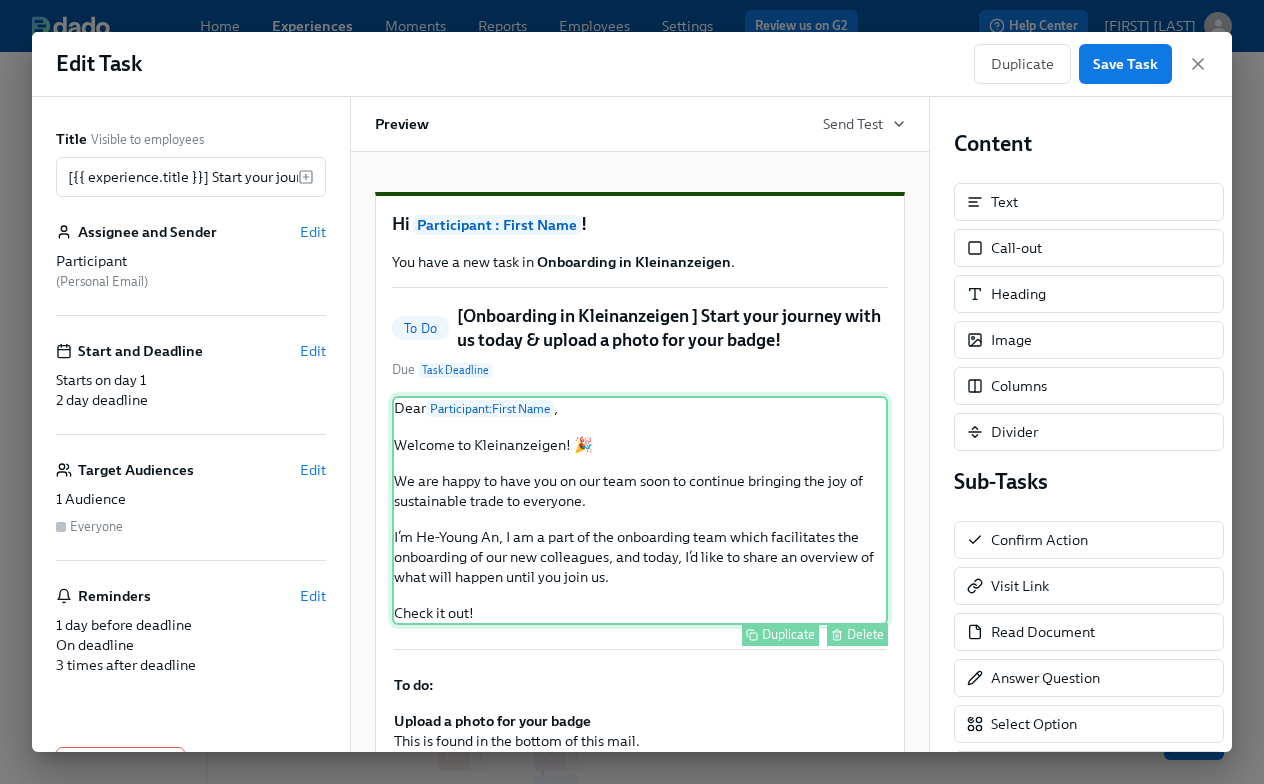 click on "Dear  Participant :  First Name ,
Welcome to Kleinanzeigen! 🎉
We are happy to have you on our team soon to continue bringing the joy of sustainable trade to everyone.
I’m [FIRST] [LAST], I am a part of the onboarding team which facilitates the onboarding of our new colleagues, and today, I’d like to share an overview of what will happen until you join us.
Check it out!   Duplicate   Delete" at bounding box center (640, 510) 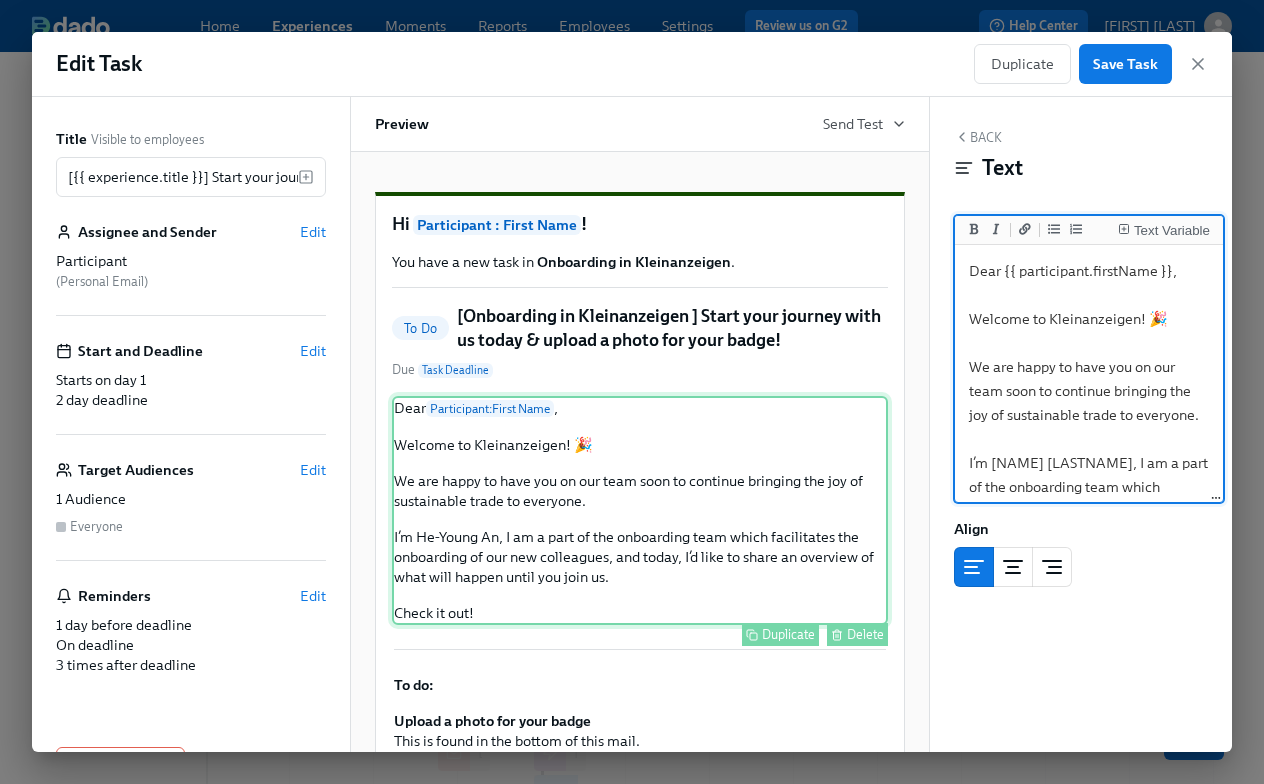 click on "Dear  Participant :  First Name ,
Welcome to Kleinanzeigen! 🎉
We are happy to have you on our team soon to continue bringing the joy of sustainable trade to everyone.
I’m [FIRST] [LAST], I am a part of the onboarding team which facilitates the onboarding of our new colleagues, and today, I’d like to share an overview of what will happen until you join us.
Check it out!   Duplicate   Delete" at bounding box center [640, 510] 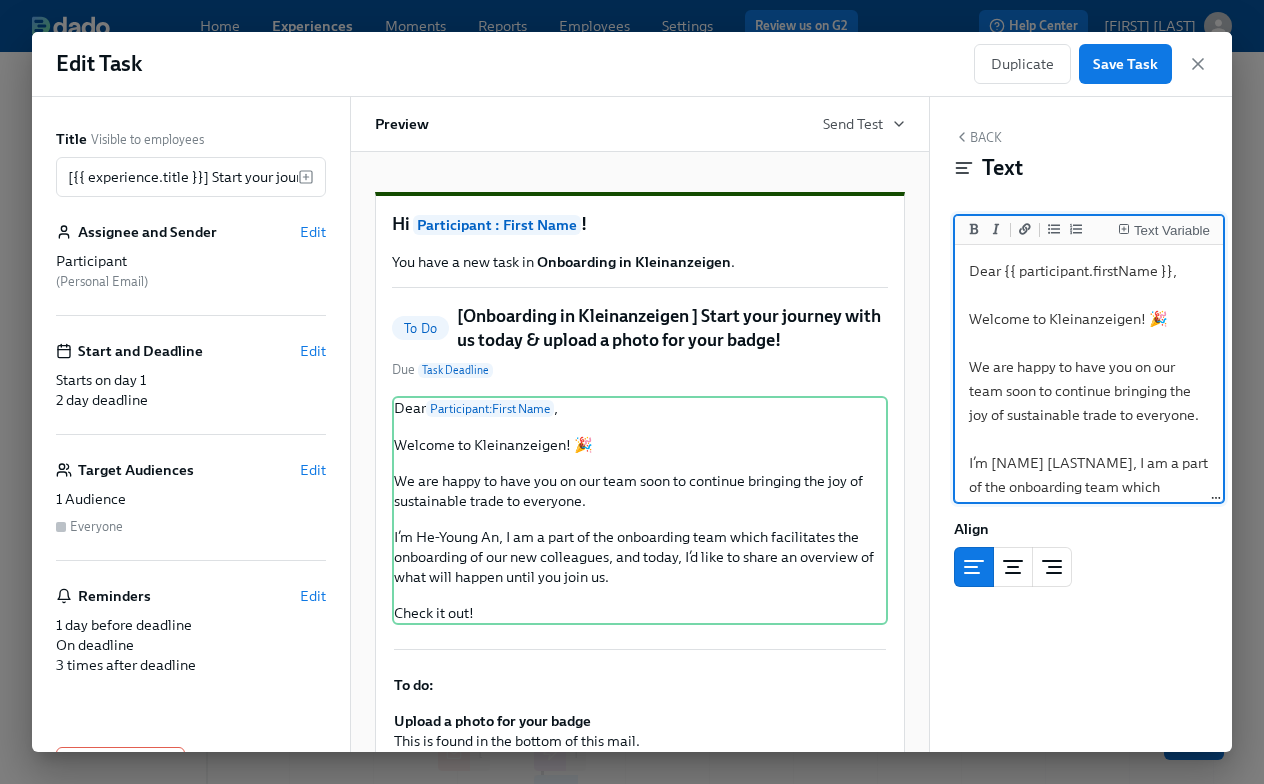 click on "Dear {{ participant.firstName }},
Welcome to Kleinanzeigen! 🎉
We are happy to have you on our team soon to continue bringing the joy of sustainable trade to everyone.
I’m [NAME] [LASTNAME], I am a part of the onboarding team which facilitates the onboarding of our new colleagues, and today, I’d like to share an overview of what will happen until you join us.
Check it out!" at bounding box center [1089, 451] 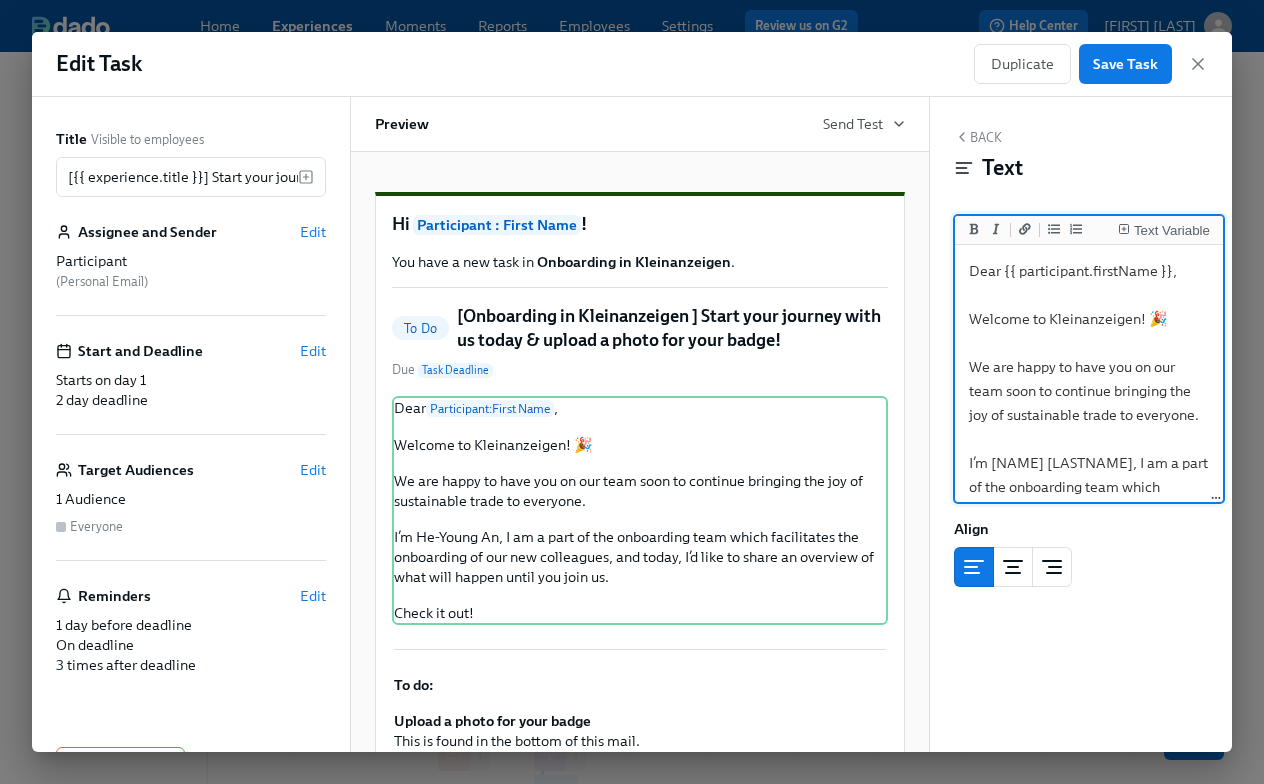 drag, startPoint x: 1118, startPoint y: 389, endPoint x: 1209, endPoint y: 406, distance: 92.574295 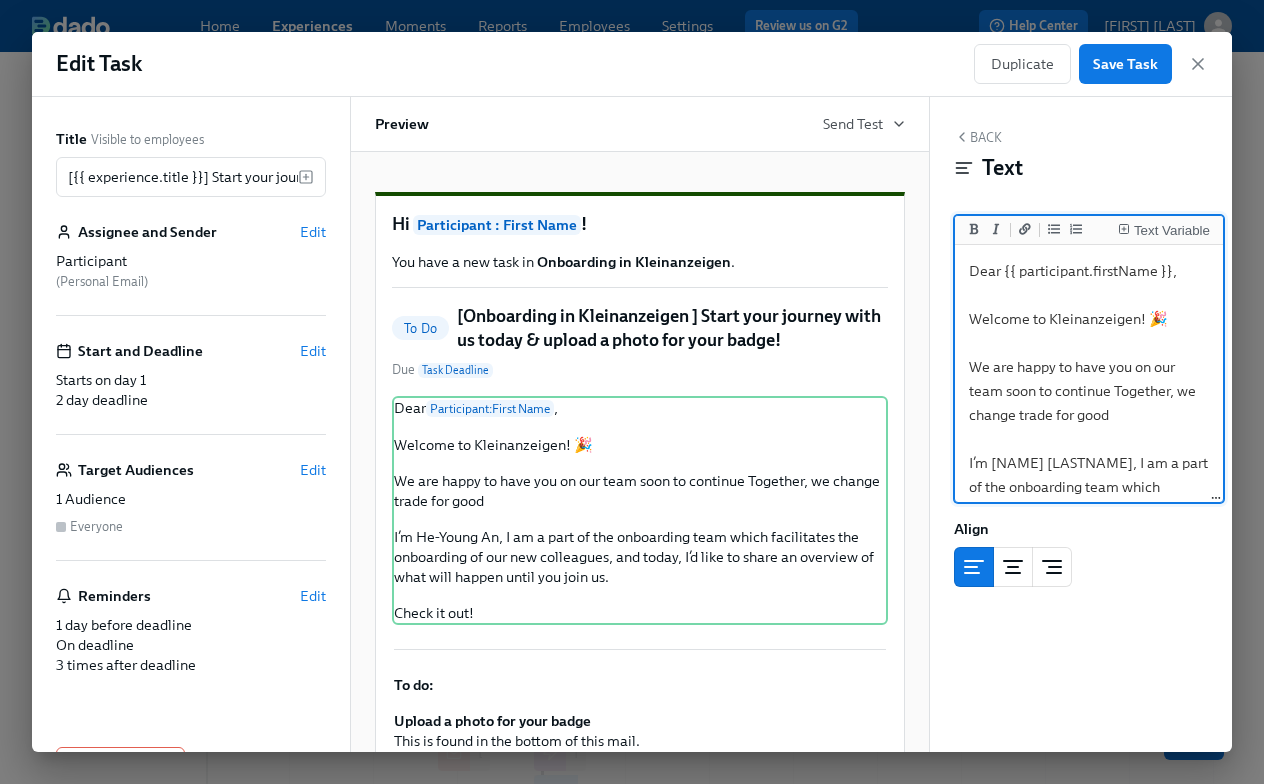 drag, startPoint x: 1115, startPoint y: 394, endPoint x: 1168, endPoint y: 421, distance: 59.48109 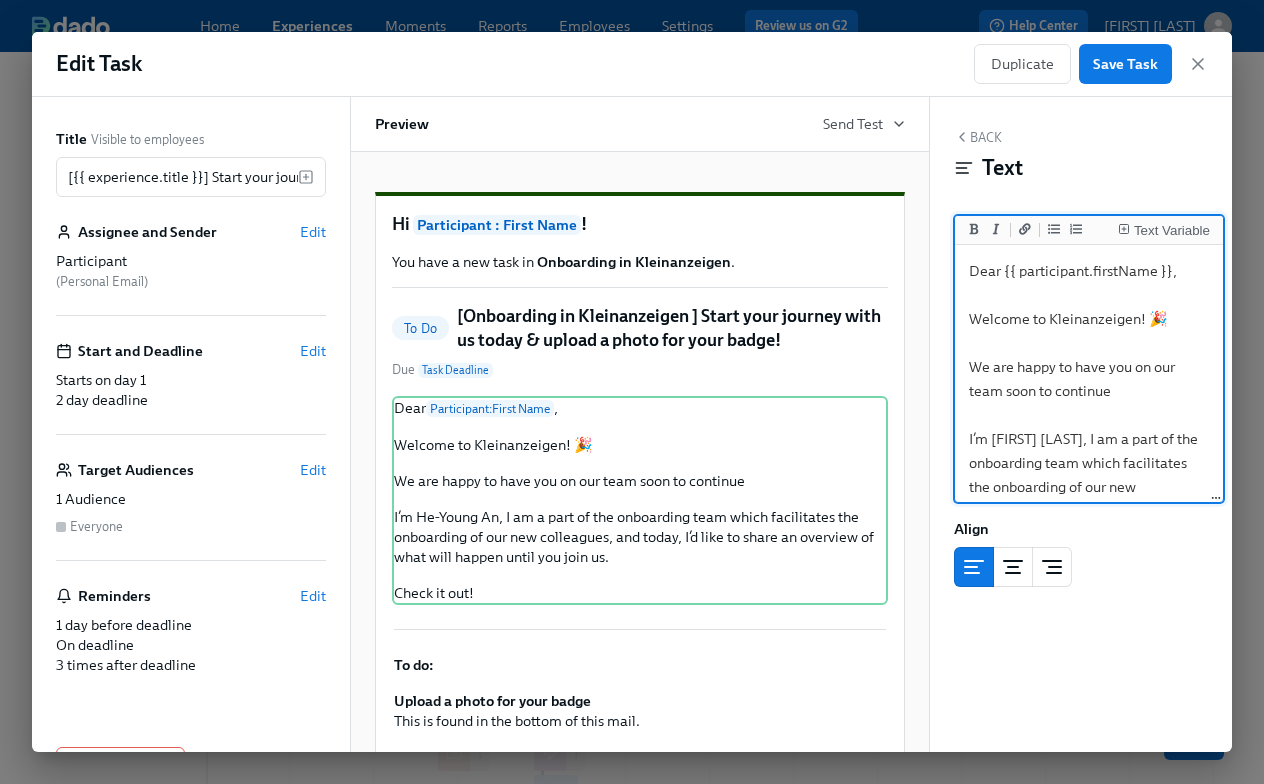 paste on "Together, we change trade for good" 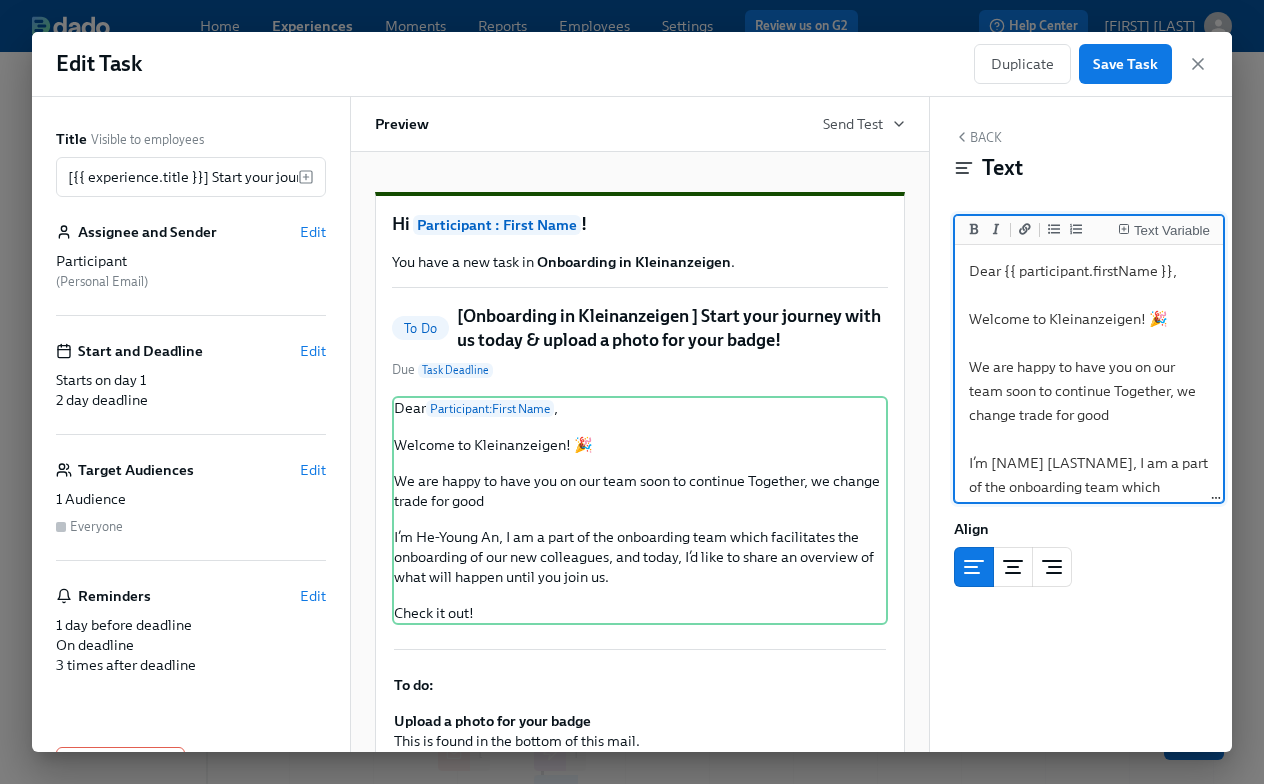 click on "Dear {{ participant.firstName }},
Welcome to Kleinanzeigen! 🎉
We are happy to have you on our team soon to continue Together, we change trade for good
I’m [NAME] [LASTNAME], I am a part of the onboarding team which facilitates the onboarding of our new colleagues, and today, I’d like to share an overview of what will happen until you join us.
Check it out!" at bounding box center (1089, 451) 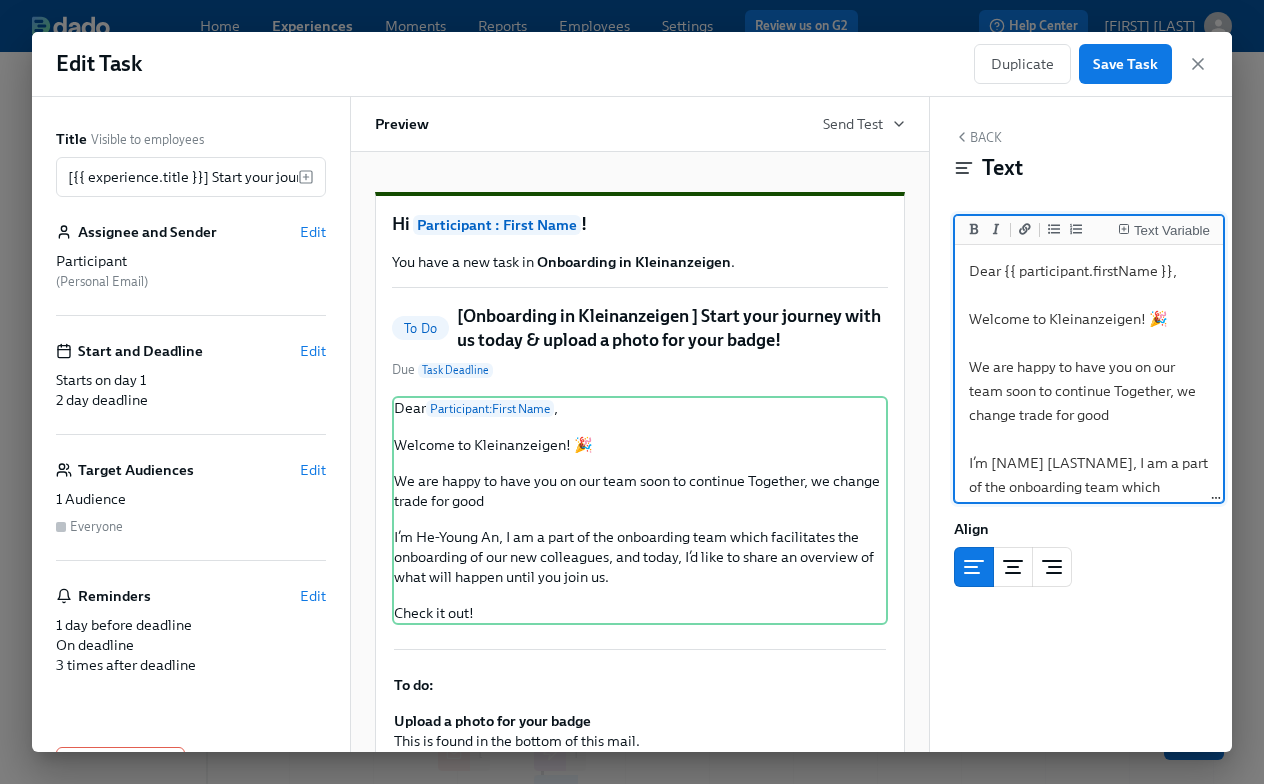 click on "Dear {{ participant.firstName }},
Welcome to Kleinanzeigen! 🎉
We are happy to have you on our team soon to continue Together, we change trade for good
I’m [NAME] [LASTNAME], I am a part of the onboarding team which facilitates the onboarding of our new colleagues, and today, I’d like to share an overview of what will happen until you join us.
Check it out!" at bounding box center [1089, 451] 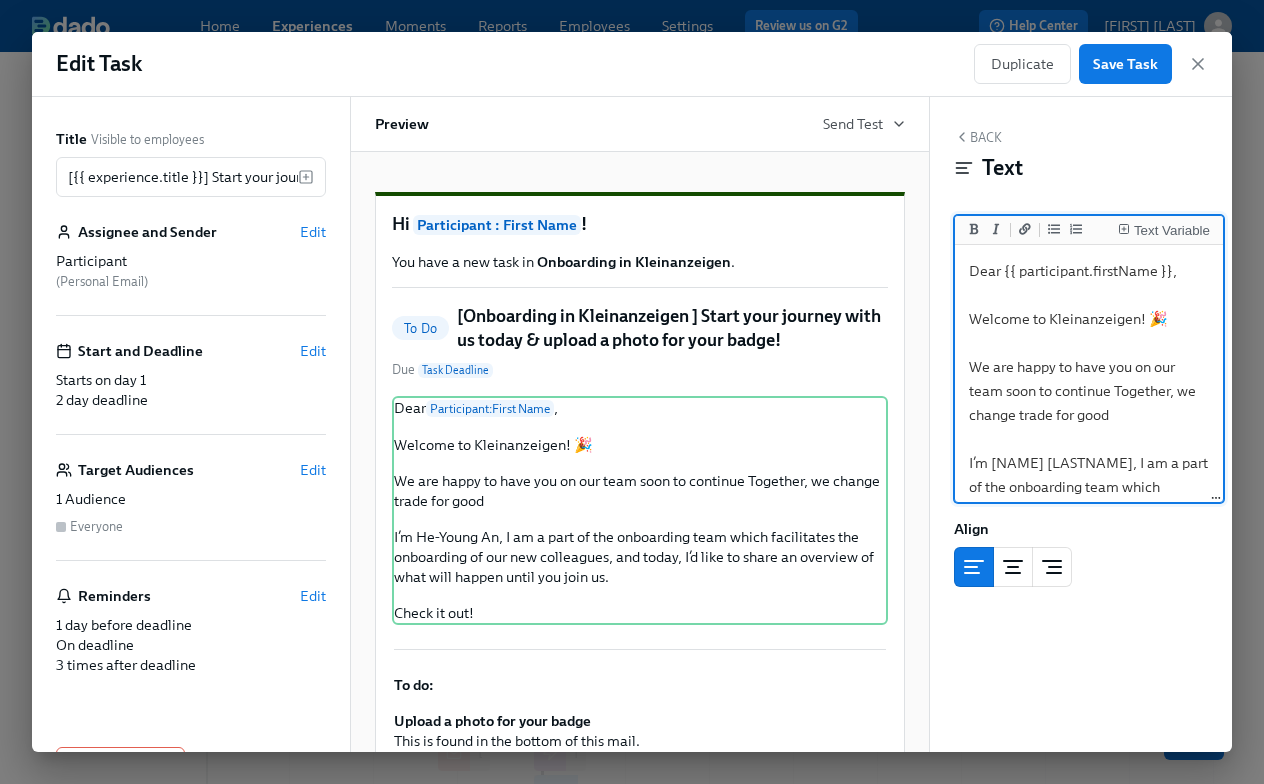 drag, startPoint x: 1042, startPoint y: 394, endPoint x: 1148, endPoint y: 412, distance: 107.51744 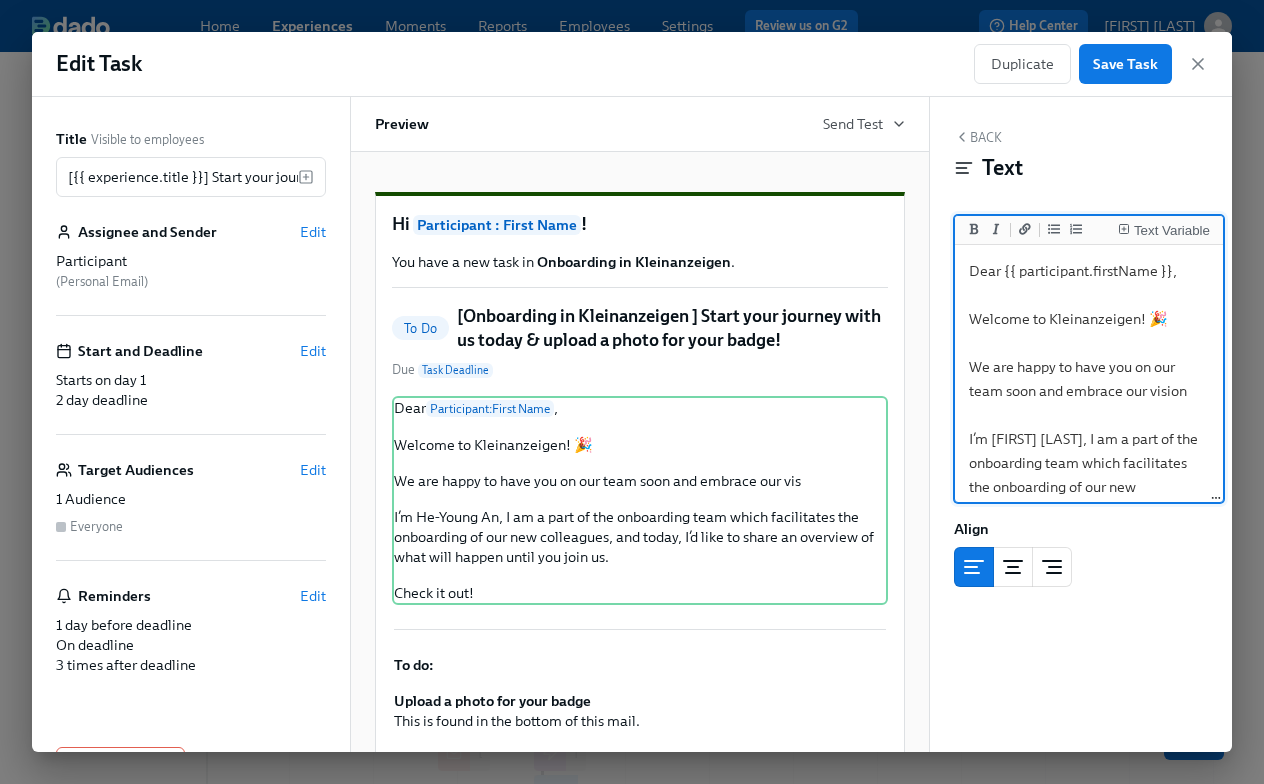 paste on "Together, we change trade for good" 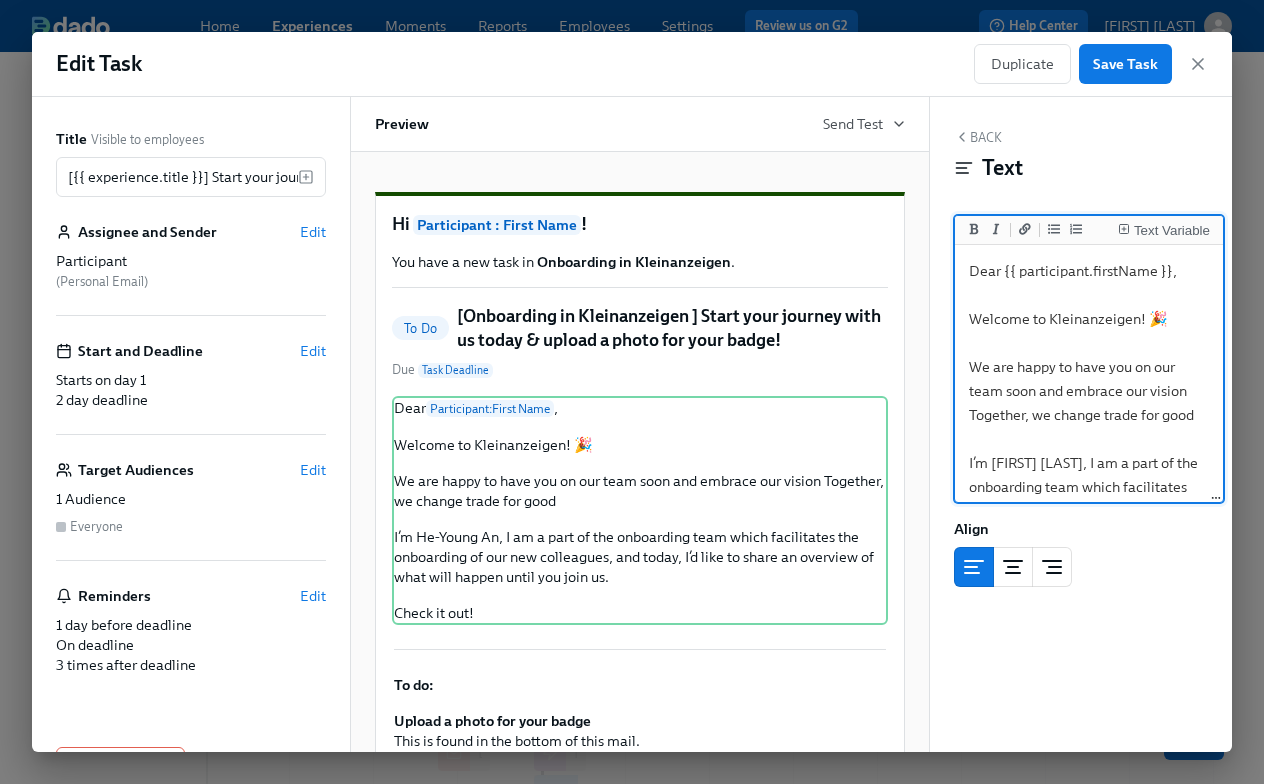 drag, startPoint x: 1208, startPoint y: 411, endPoint x: 939, endPoint y: 366, distance: 272.73798 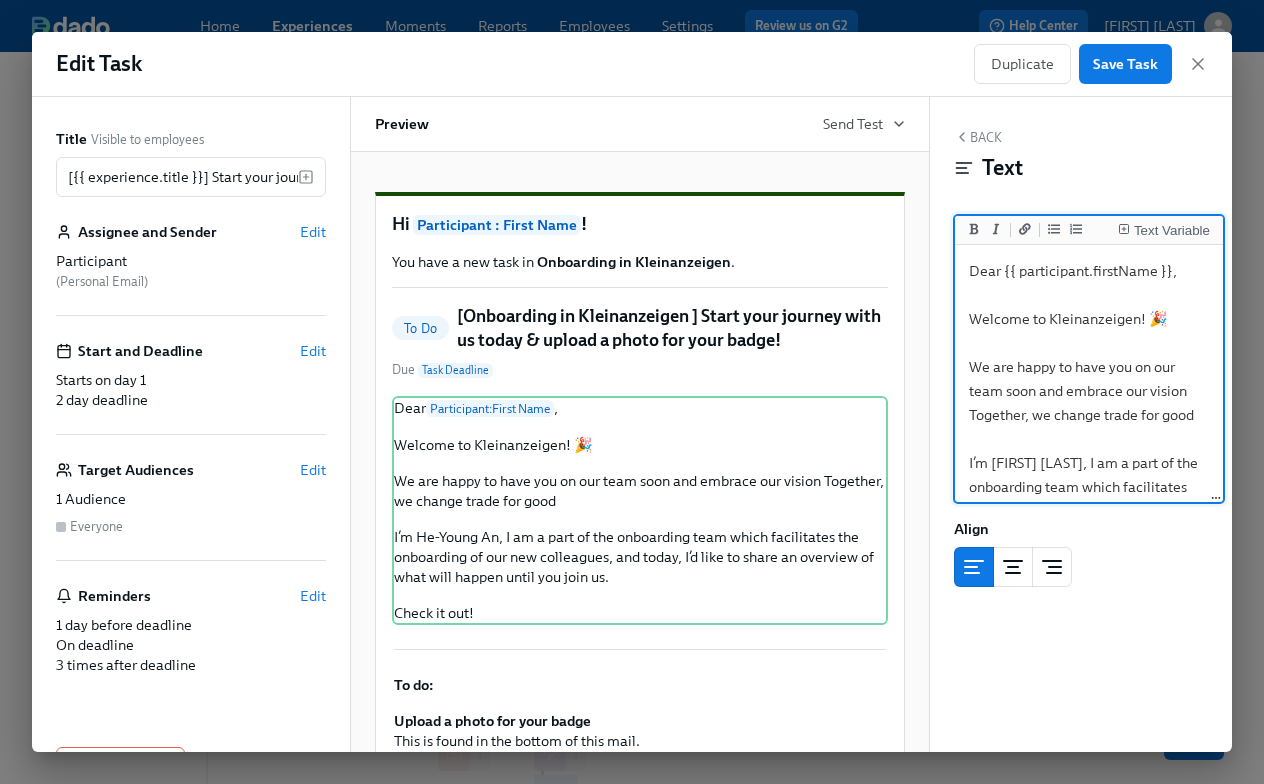 click on "Dear {{ participant.firstName }},
Welcome to Kleinanzeigen! 🎉
We are happy to have you on our team soon and embrace our vision Together, we change trade for good
I’m [FIRST] [LAST], I am a part of the onboarding team which facilitates the onboarding of our new colleagues, and today, I’d like to share an overview of what will happen until you join us.
Check it out!" at bounding box center (1089, 451) 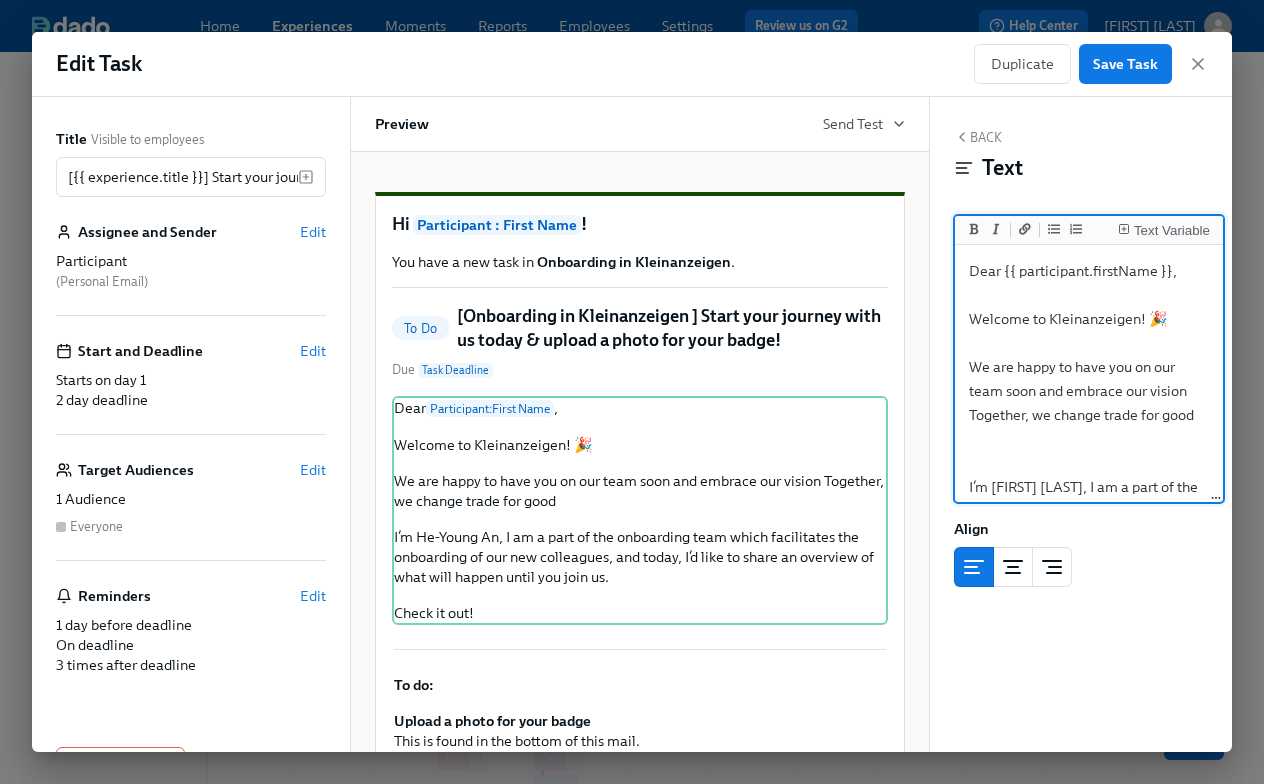 paste on "We’re thrilled to have you join our team soon and be part of our mission: Together, we change trade for good." 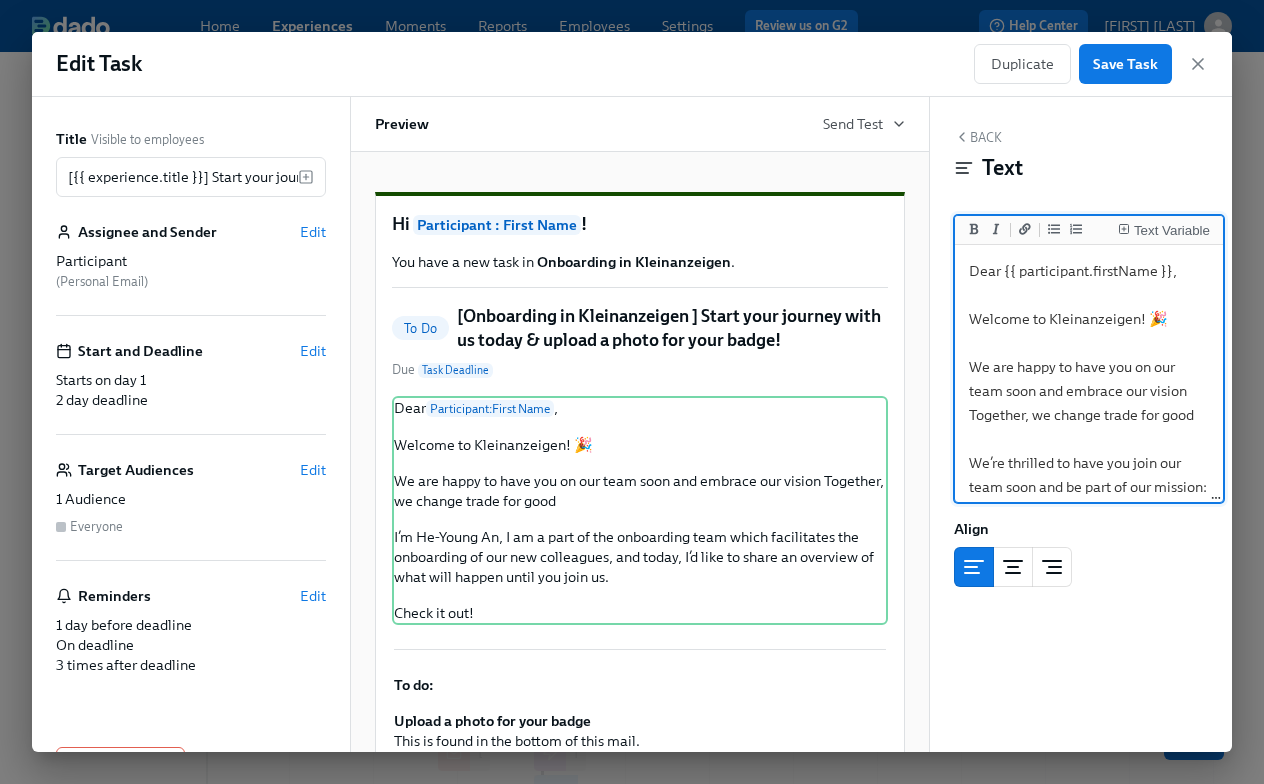 scroll, scrollTop: 20, scrollLeft: 0, axis: vertical 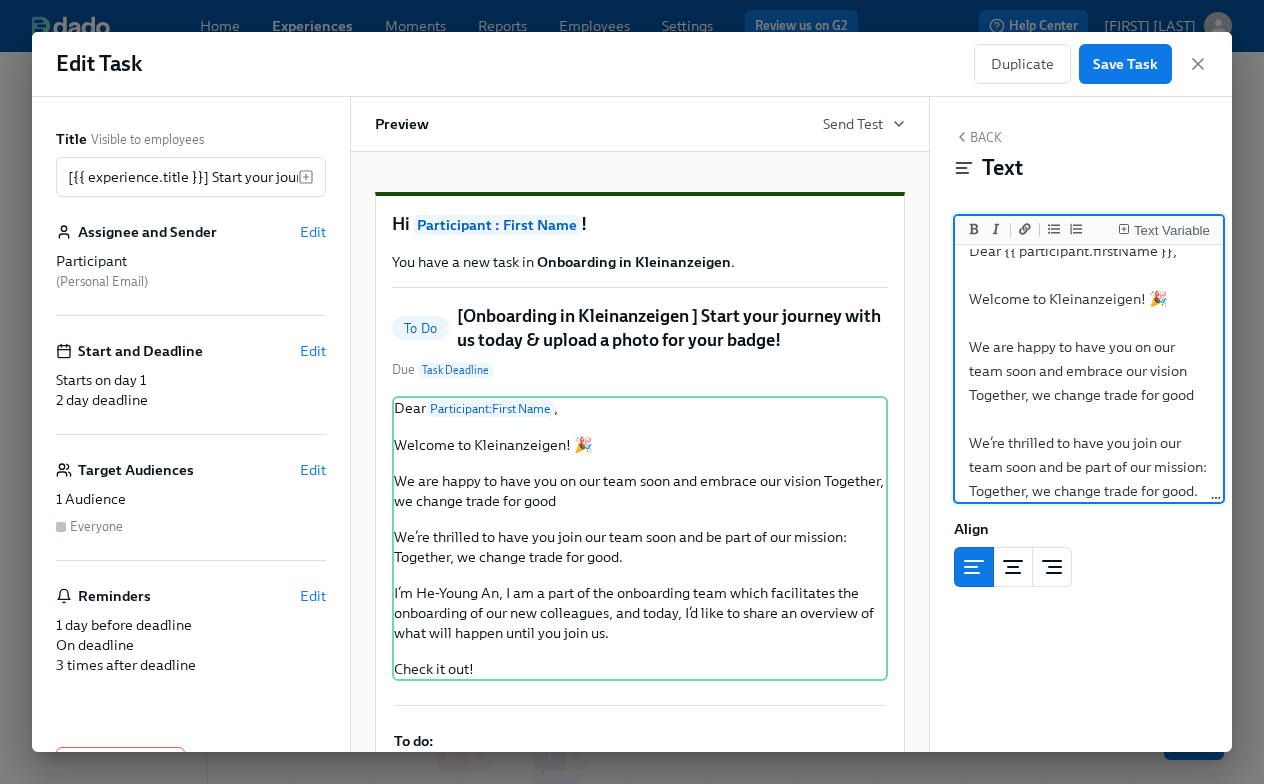 click on "Dear {{ participant.firstName }},
Welcome to Kleinanzeigen! 🎉
We are happy to have you on our team soon and embrace our vision Together, we change trade for good
We’re thrilled to have you join our team soon and be part of our mission: Together, we change trade for good.
I’m [FIRST] [LAST], I am a part of the onboarding team which facilitates the onboarding of our new colleagues, and today, I’d like to share an overview of what will happen until you join us.
Check it out!" at bounding box center (1089, 479) 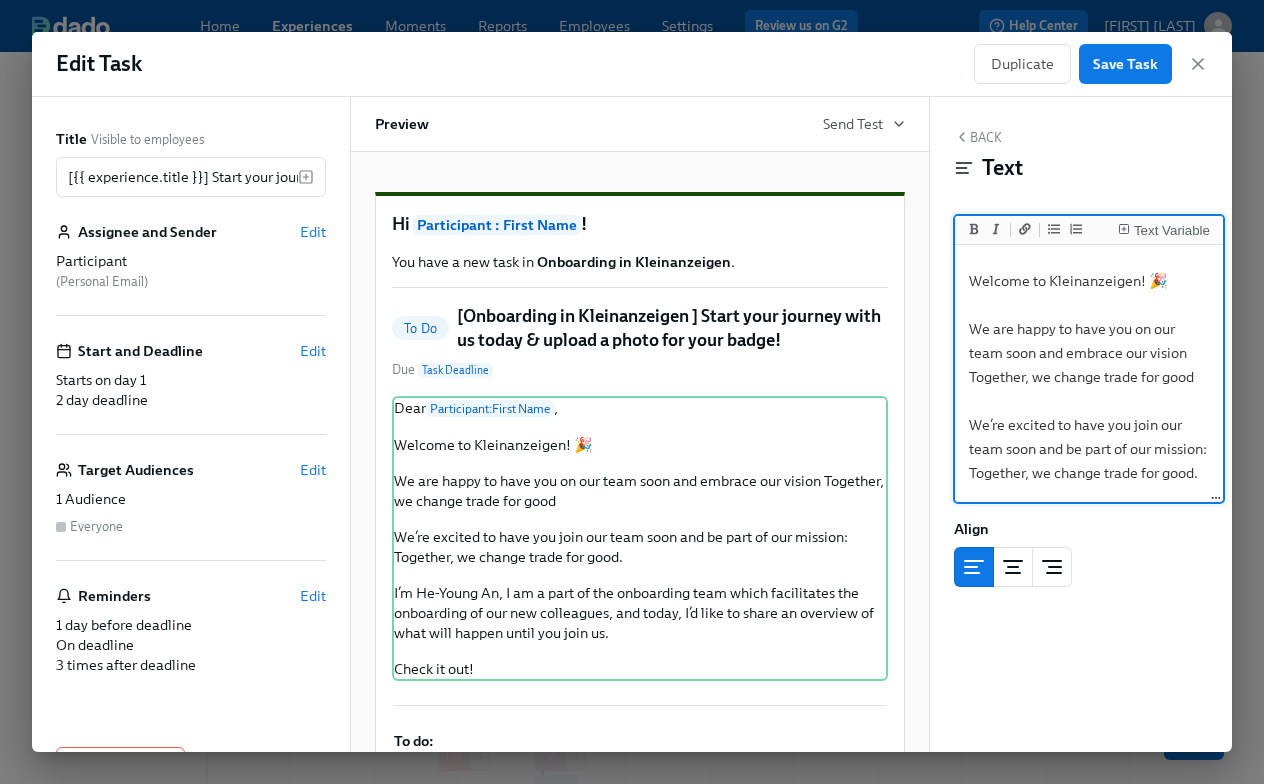 scroll, scrollTop: 41, scrollLeft: 0, axis: vertical 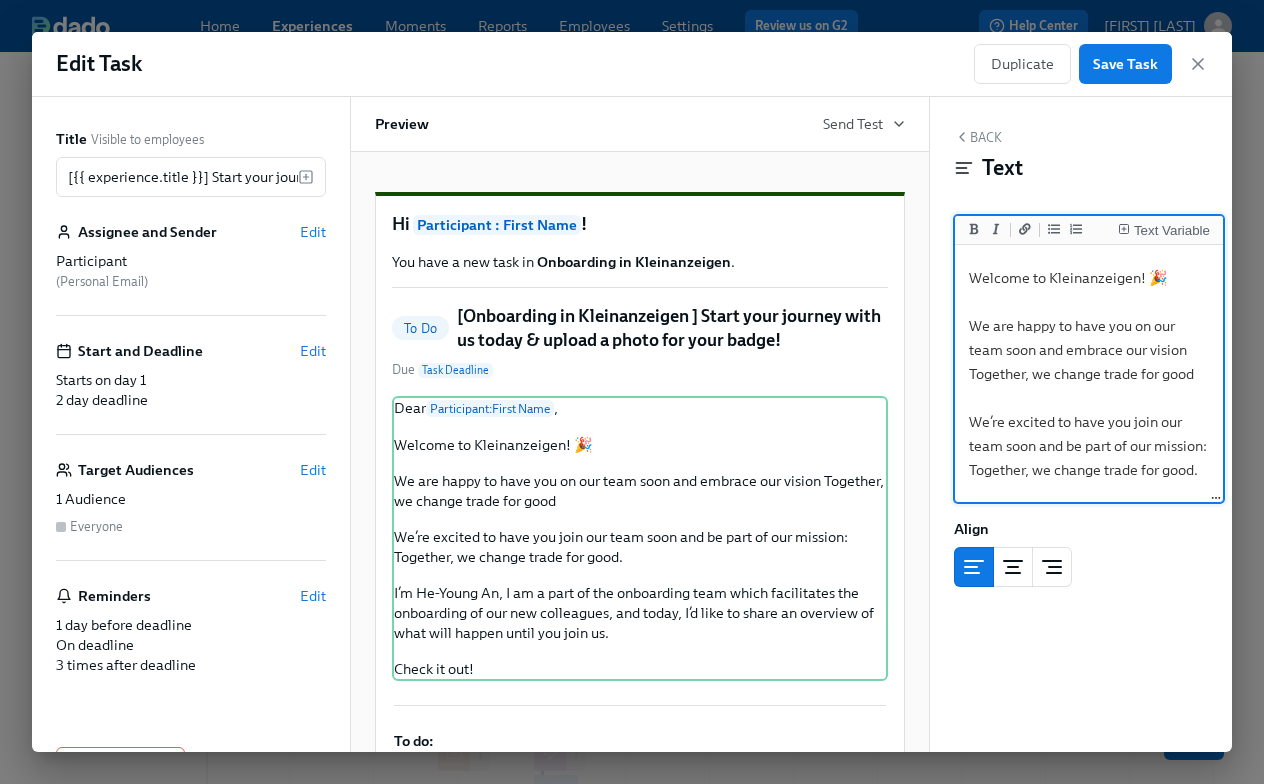 click on "Dear {{ participant.firstName }},
Welcome to Kleinanzeigen! 🎉
We are happy to have you on our team soon and embrace our vision Together, we change trade for good
We’re excited to have you join our team soon and be part of our mission: Together, we change trade for good.
I’m [FIRST] [LAST], I am a part of the onboarding team which facilitates the onboarding of our new colleagues, and today, I’d like to share an overview of what will happen until you join us.
Check it out!" at bounding box center (1089, 458) 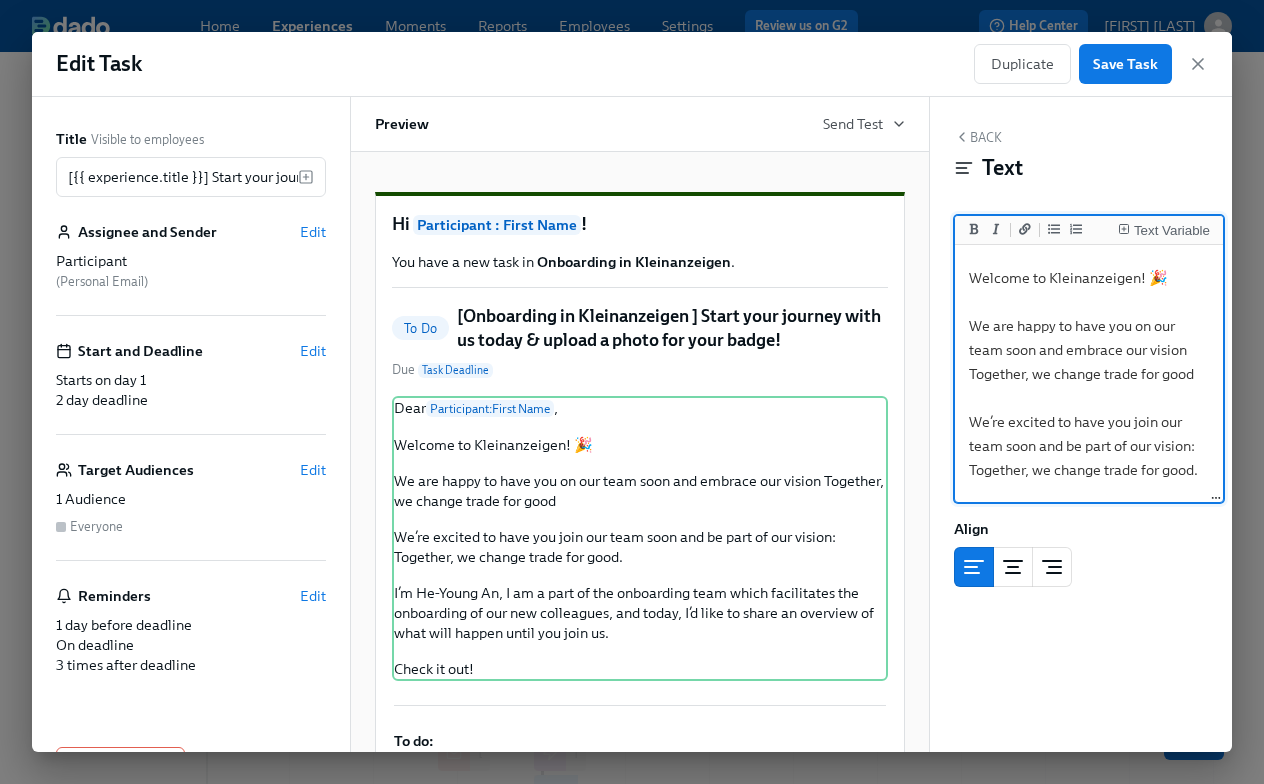 click on "Dear {{ participant.firstName }},
Welcome to Kleinanzeigen! 🎉
We are happy to have you on our team soon and embrace our vision Together, we change trade for good
We’re excited to have you join our team soon and be part of our vision: Together, we change trade for good.
I’m [FIRST] [LAST], I am a part of the onboarding team which facilitates the onboarding of our new colleagues, and today, I’d like to share an overview of what will happen until you join us.
Check it out!" at bounding box center (1089, 458) 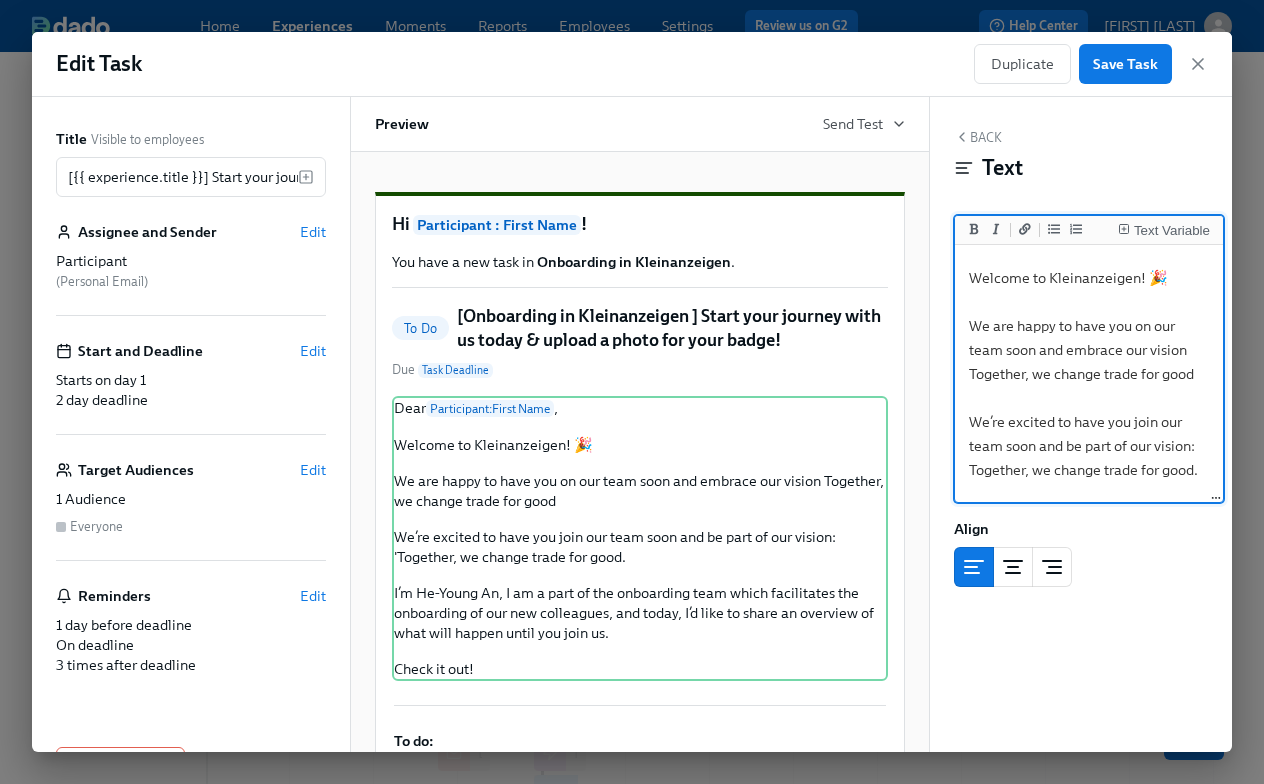 click on "Dear {{ participant.firstName }},
Welcome to Kleinanzeigen! 🎉
We are happy to have you on our team soon and embrace our vision Together, we change trade for good
We’re excited to have you join our team soon and be part of our vision: Together, we change trade for good.
I’m [FIRST] [LAST], I am a part of the onboarding team which facilitates the onboarding of our new colleagues, and today, I’d like to share an overview of what will happen until you join us.
Check it out!" at bounding box center [1089, 458] 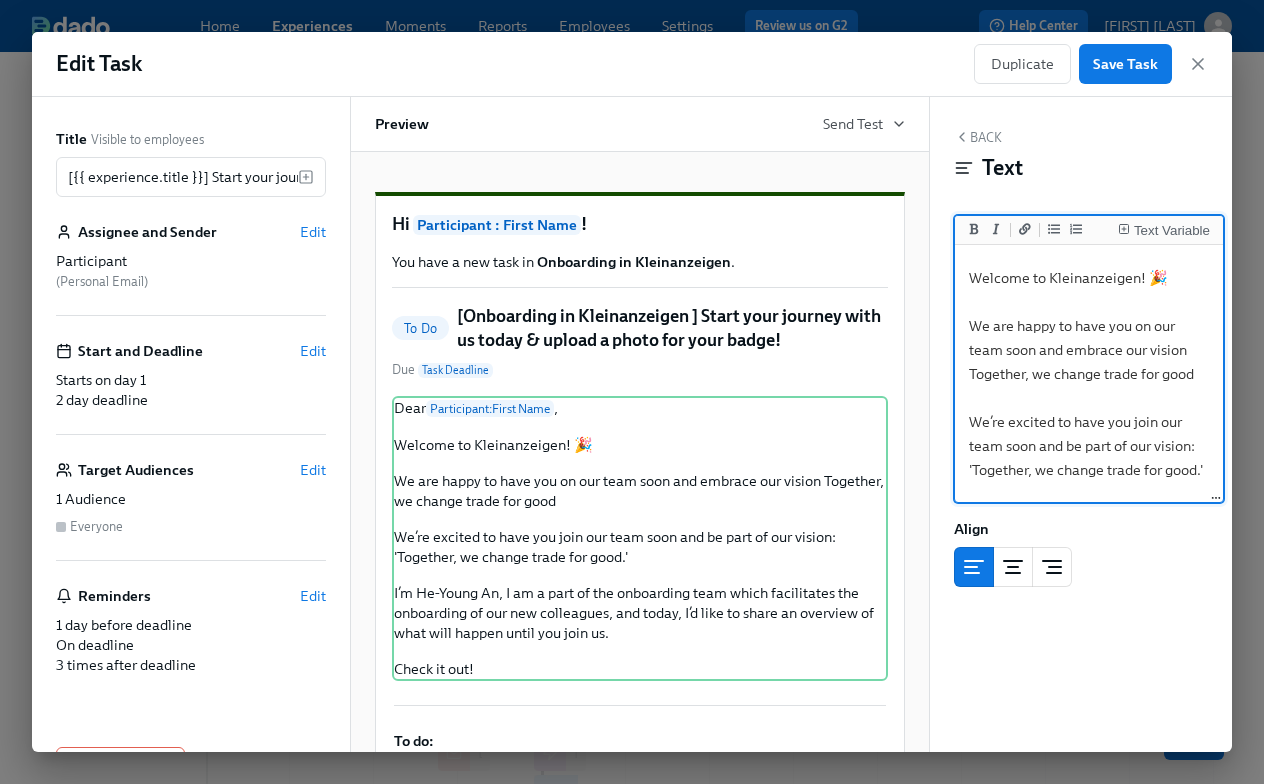 drag, startPoint x: 1204, startPoint y: 379, endPoint x: 966, endPoint y: 329, distance: 243.19539 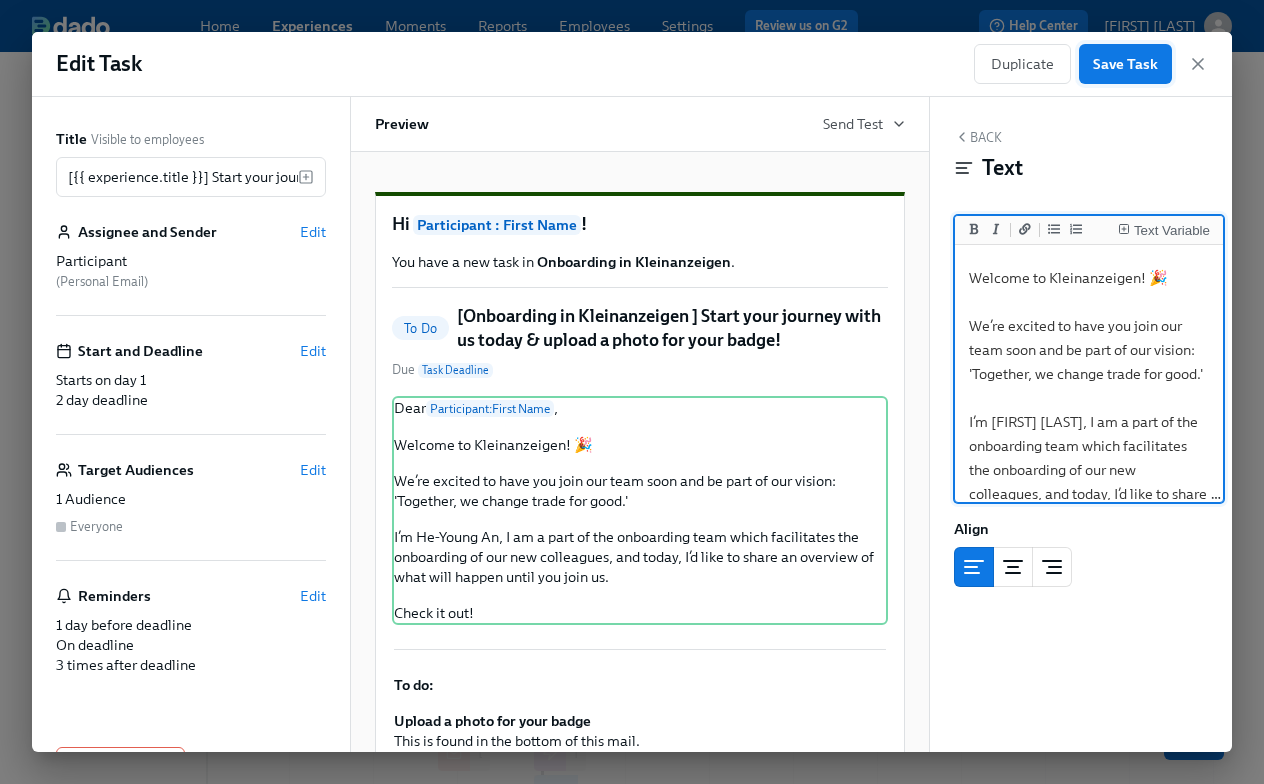 click on "Save Task" at bounding box center [1125, 64] 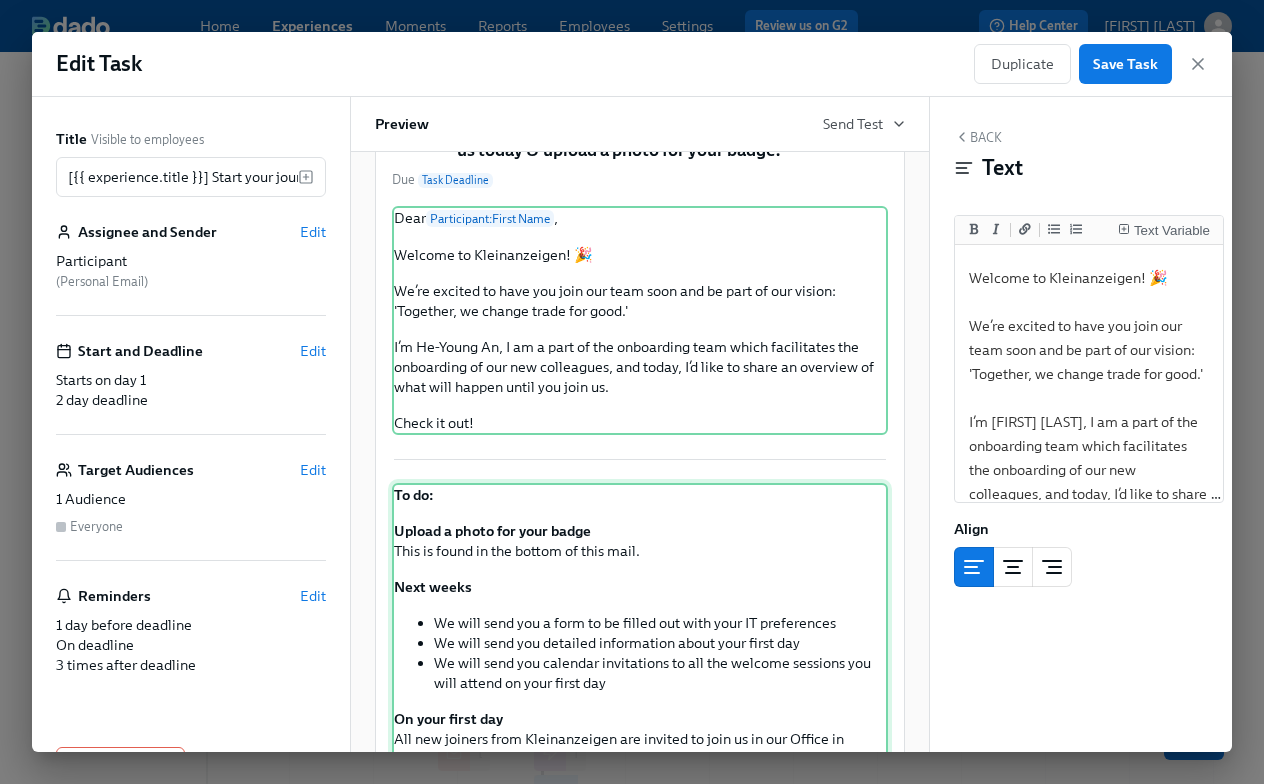 scroll, scrollTop: 186, scrollLeft: 0, axis: vertical 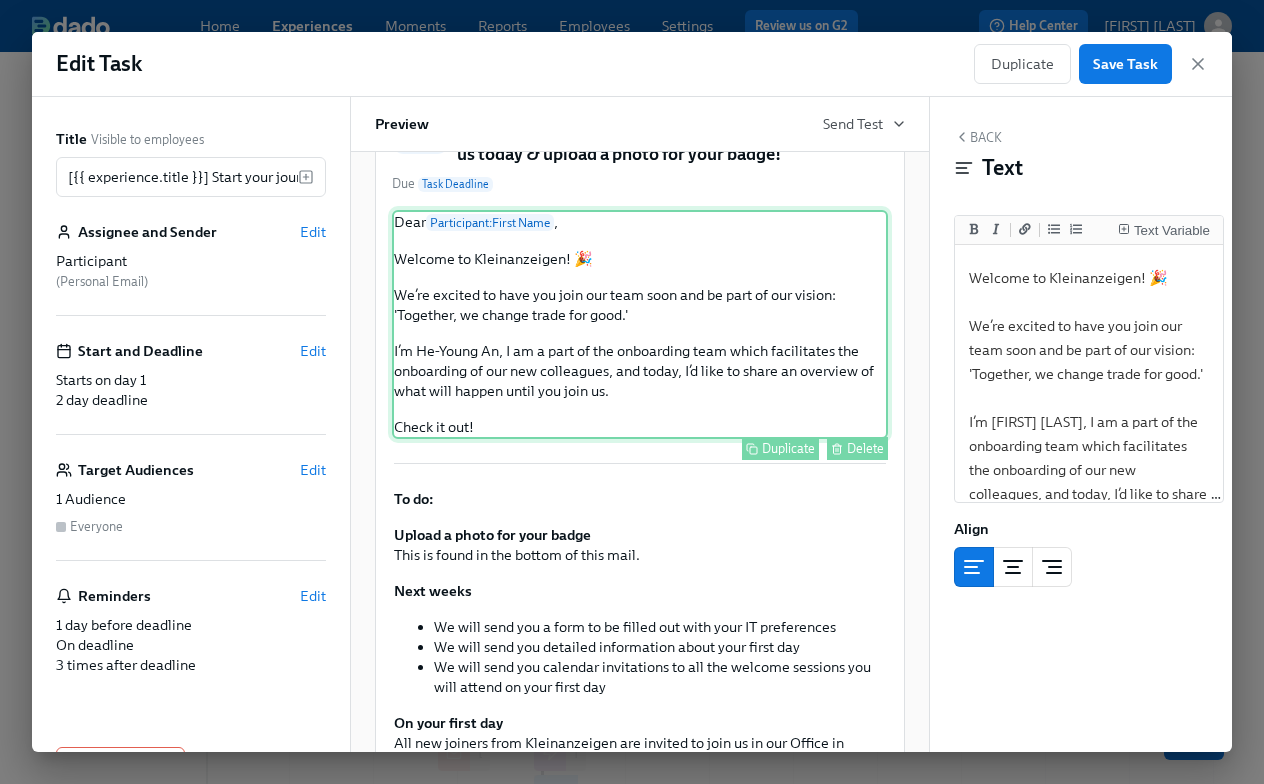 click on "Dear  Participant :  First Name ,
Welcome to Kleinanzeigen! 🎉
We’re excited to have you join our team soon and be part of our vision: 'Together, we change trade for good.'
I’m [FIRST] [LAST], I am a part of the onboarding team which facilitates the onboarding of our new colleagues, and today, I’d like to share an overview of what will happen until you join us.
Check it out!   Duplicate   Delete" at bounding box center (640, 324) 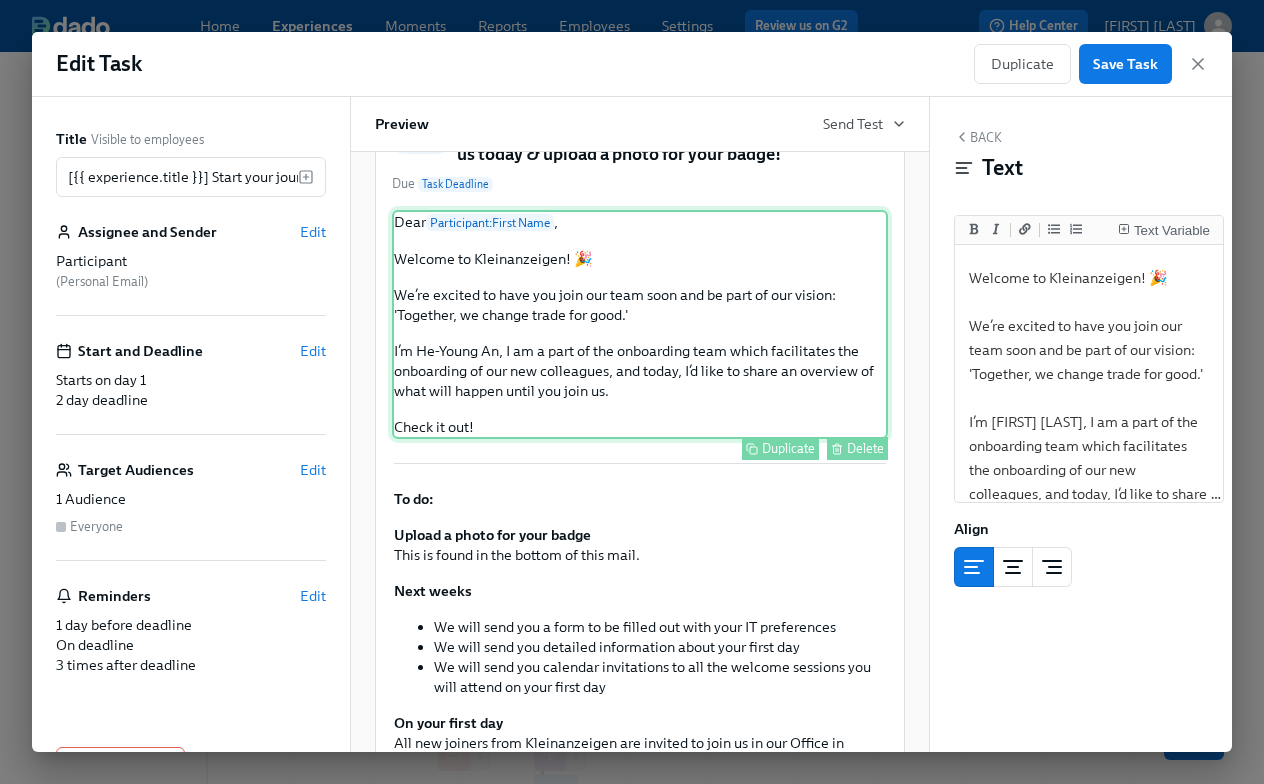 click on "Dear  Participant :  First Name ,
Welcome to Kleinanzeigen! 🎉
We’re excited to have you join our team soon and be part of our vision: 'Together, we change trade for good.'
I’m [FIRST] [LAST], I am a part of the onboarding team which facilitates the onboarding of our new colleagues, and today, I’d like to share an overview of what will happen until you join us.
Check it out!   Duplicate   Delete" at bounding box center (640, 324) 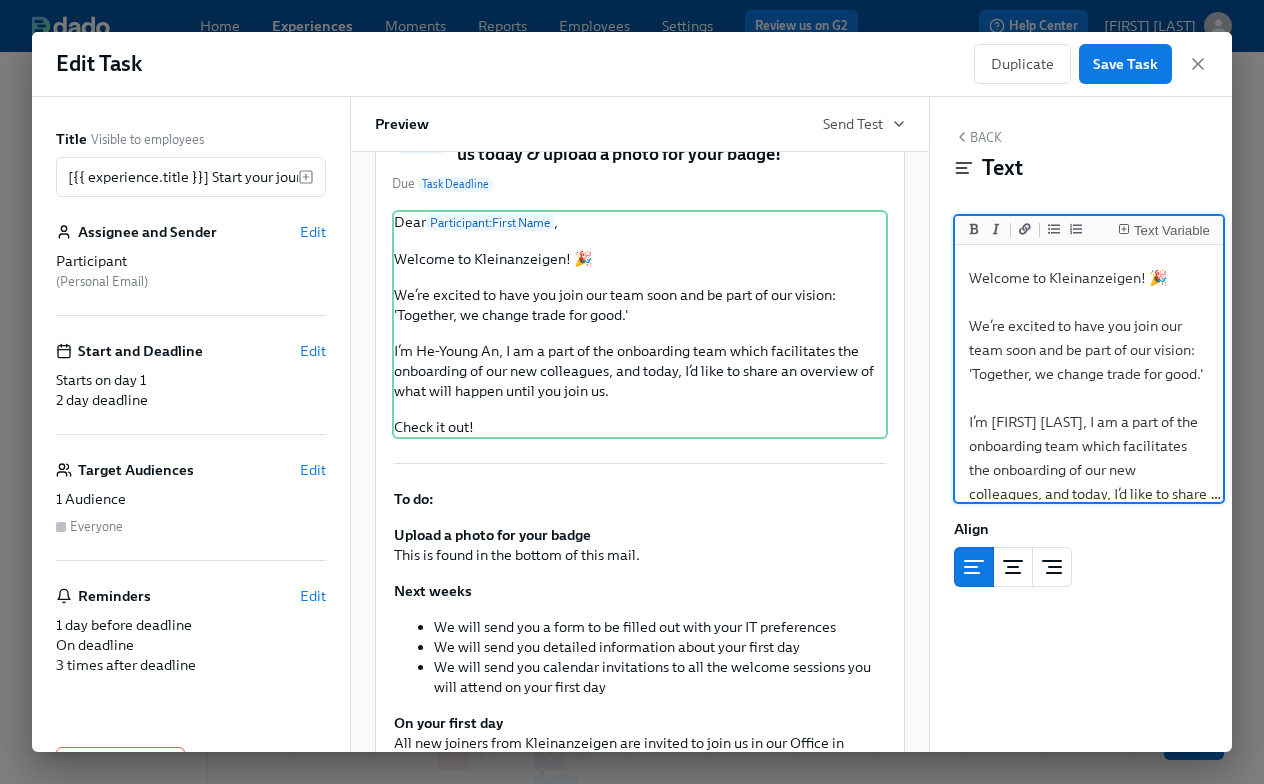 click on "Dear {{ participant.firstName }},
Welcome to Kleinanzeigen! 🎉
We’re excited to have you join our team soon and be part of our vision: 'Together, we change trade for good.'
I’m [FIRST] [LAST], I am a part of the onboarding team which facilitates the onboarding of our new colleagues, and today, I’d like to share an overview of what will happen until you join us.
Check it out!" at bounding box center (1089, 410) 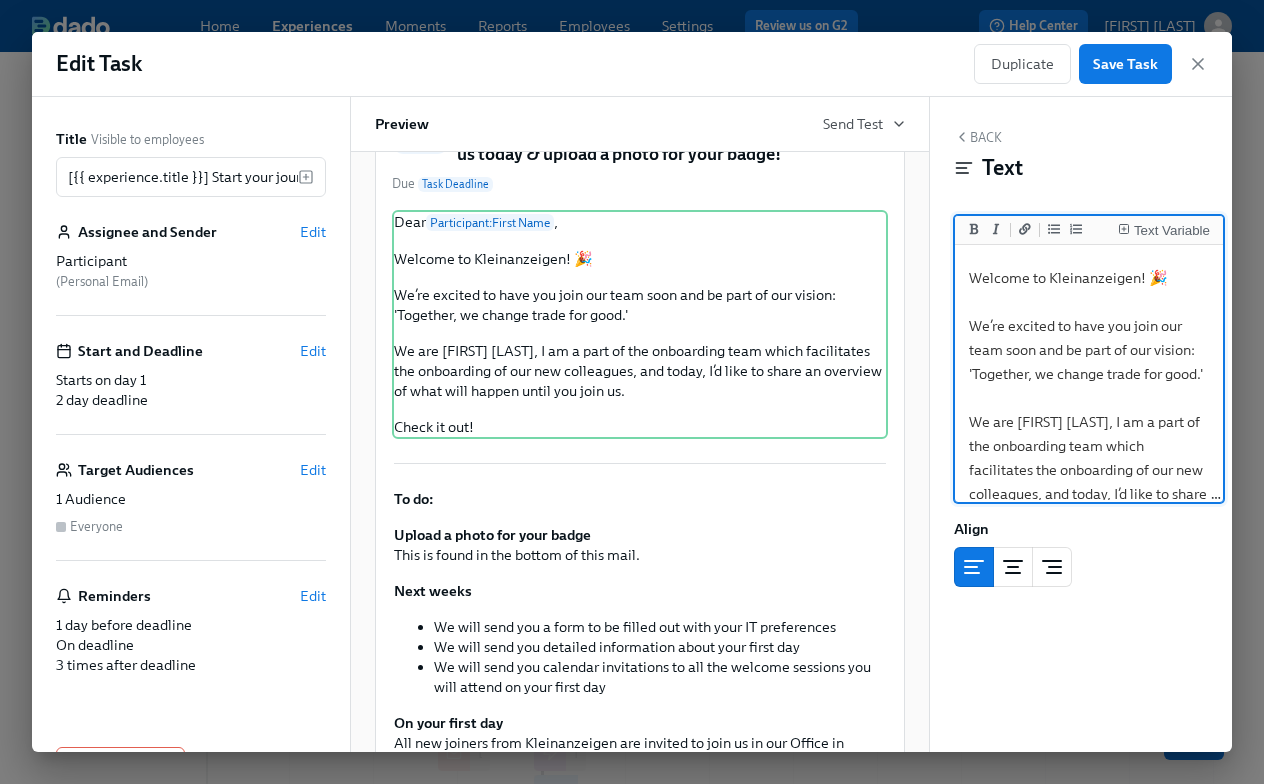 click on "Dear {{ participant.firstName }},
Welcome to Kleinanzeigen! 🎉
We’re excited to have you join our team soon and be part of our vision: 'Together, we change trade for good.'
We are [FIRST] [LAST], I am a part of the onboarding team which facilitates the onboarding of our new colleagues, and today, I’d like to share an overview of what will happen until you join us.
Check it out!" at bounding box center [1089, 410] 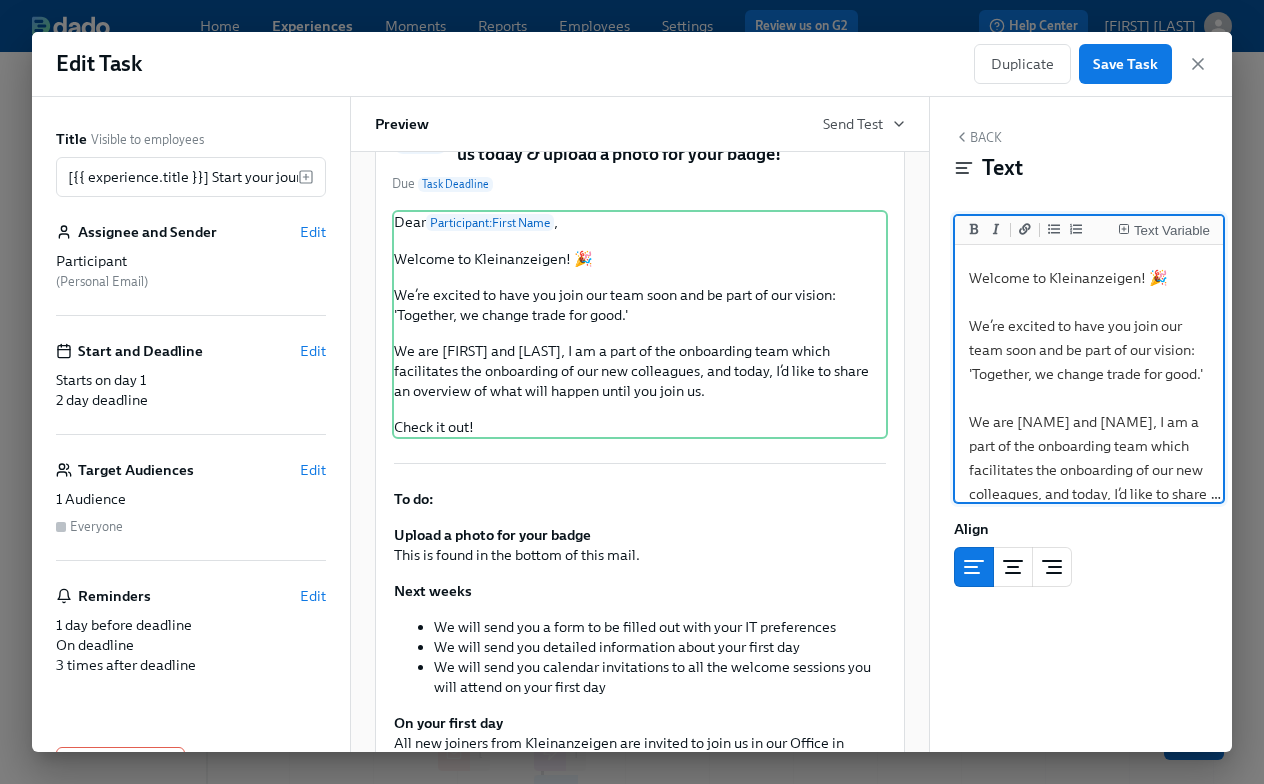 click on "Dear {{ participant.firstName }},
Welcome to Kleinanzeigen! 🎉
We’re excited to have you join our team soon and be part of our vision: 'Together, we change trade for good.'
We are [NAME] and [NAME], I am a part of the onboarding team which facilitates the onboarding of our new colleagues, and today, I’d like to share an overview of what will happen until you join us.
Check it out!" at bounding box center [1089, 410] 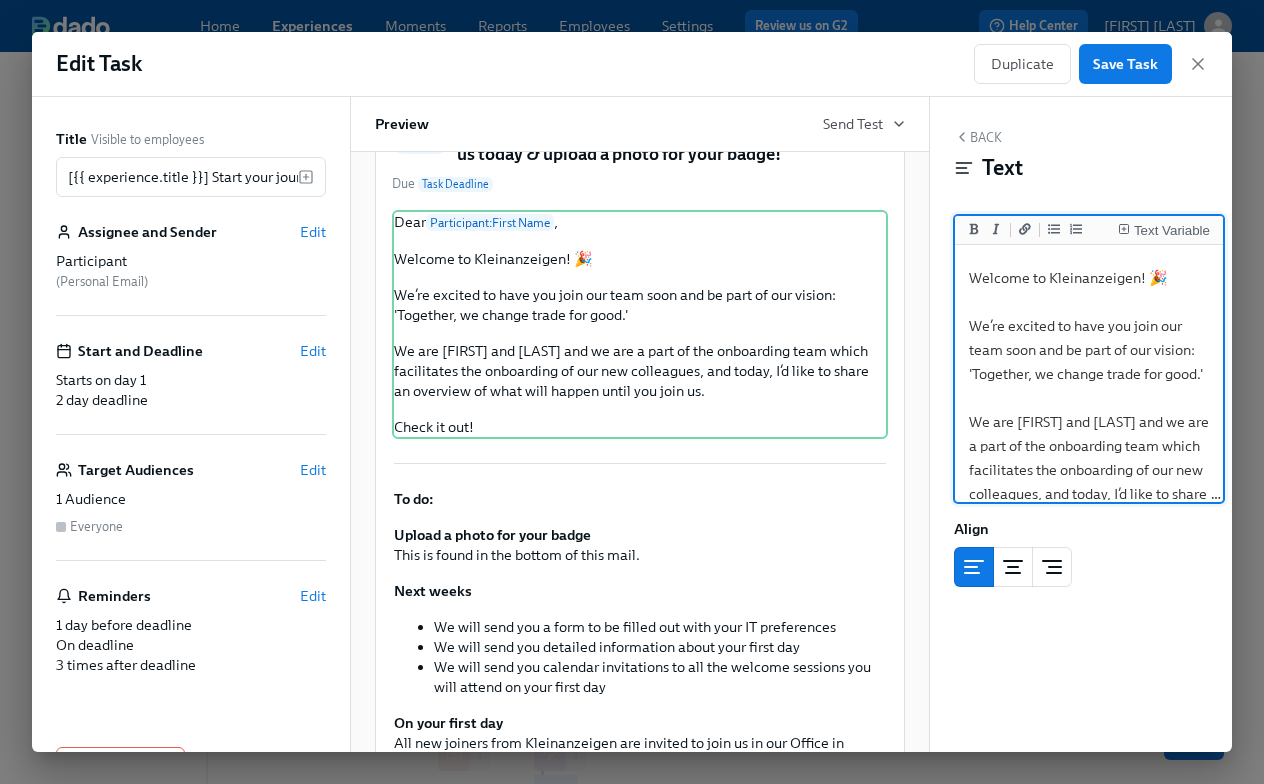 click on "Dear {{ participant.firstName }},
Welcome to Kleinanzeigen! 🎉
We’re excited to have you join our team soon and be part of our vision: 'Together, we change trade for good.'
We are [FIRST] and [LAST] and we are a part of the onboarding team which facilitates the onboarding of our new colleagues, and today, I’d like to share an overview of what will happen until you join us.
Check it out!" at bounding box center [1089, 410] 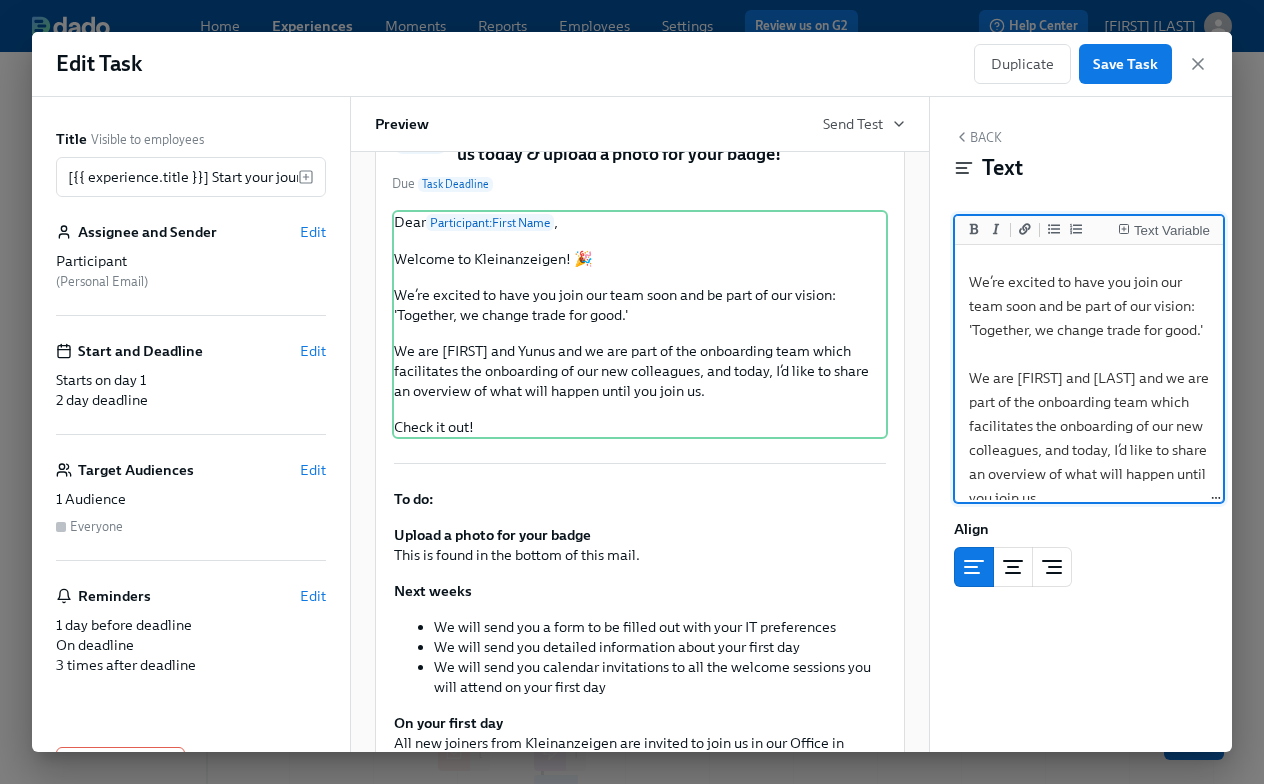 scroll, scrollTop: 92, scrollLeft: 0, axis: vertical 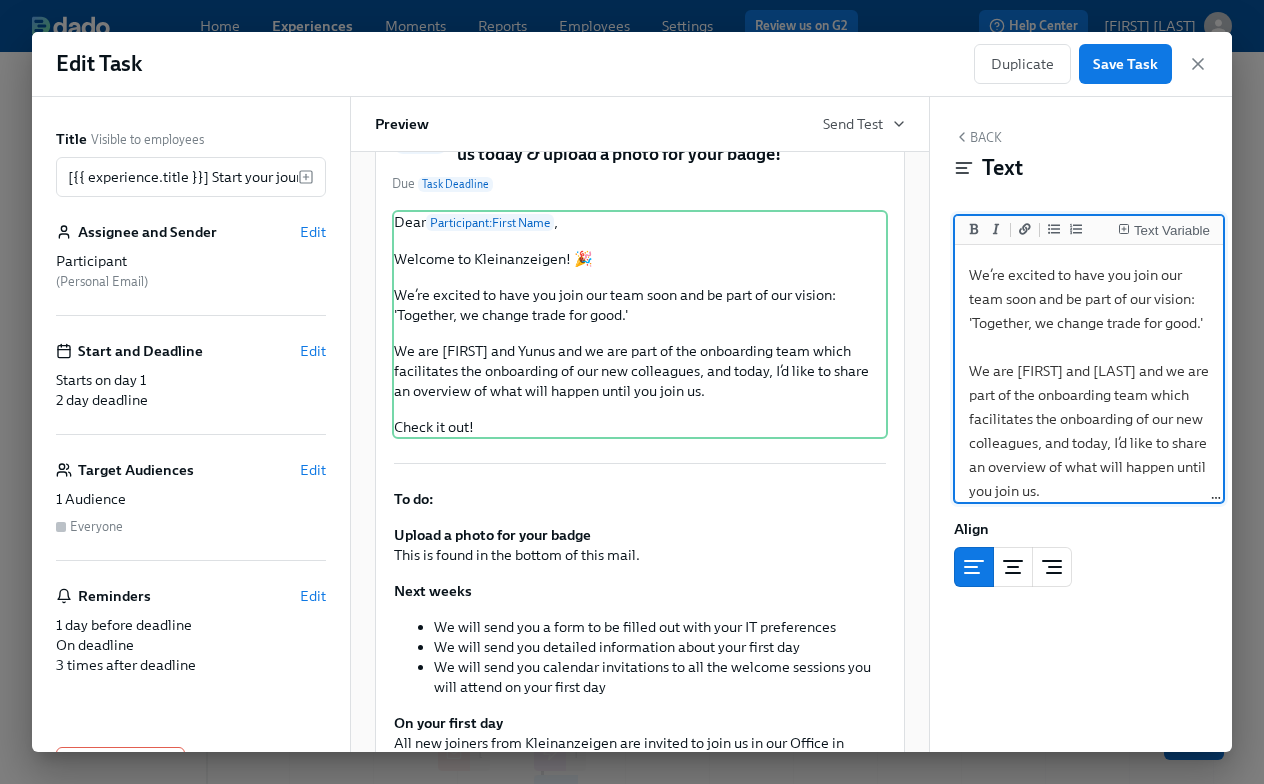 drag, startPoint x: 1205, startPoint y: 396, endPoint x: 1036, endPoint y: 398, distance: 169.01184 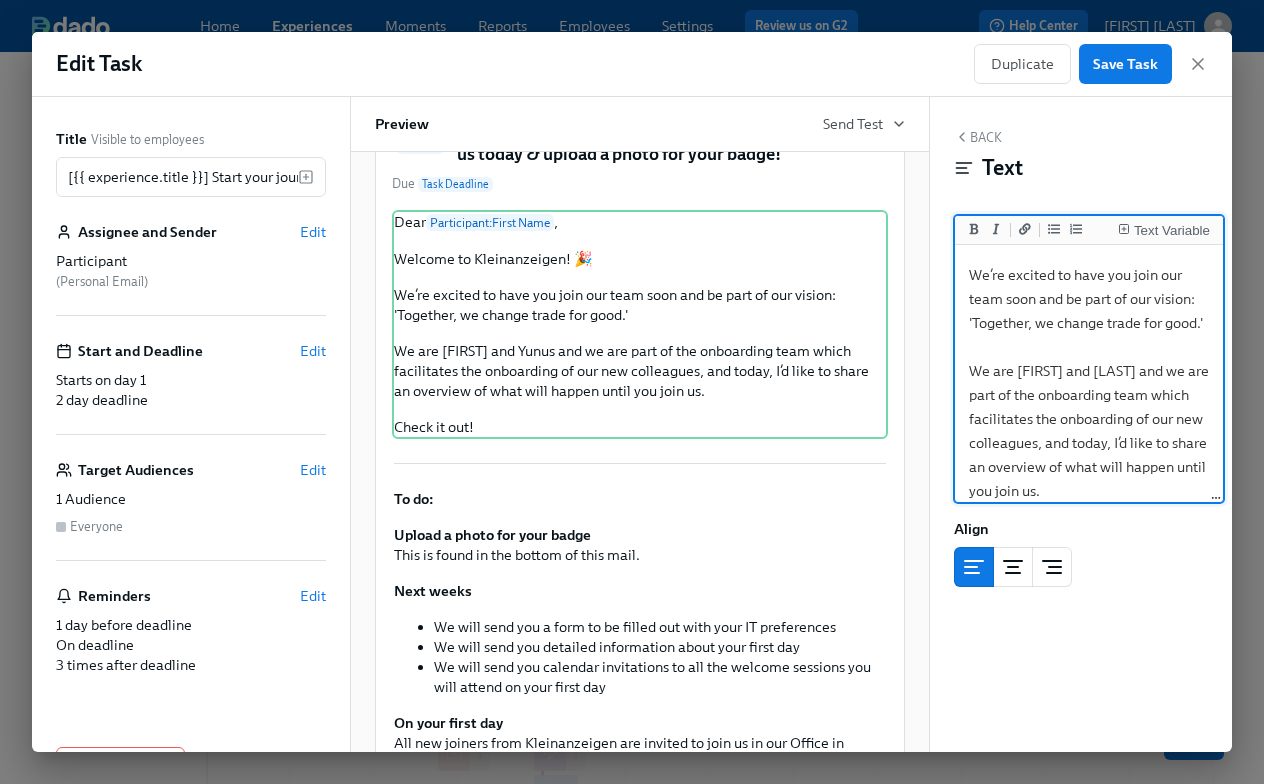 click on "Dear {{ participant.firstName }},
Welcome to Kleinanzeigen! 🎉
We’re excited to have you join our team soon and be part of our vision: 'Together, we change trade for good.'
We are [FIRST] and [LAST] and we are part of the onboarding team which facilitates the onboarding of our new colleagues, and today, I’d like to share an overview of what will happen until you join us.
Check it out!" at bounding box center (1089, 359) 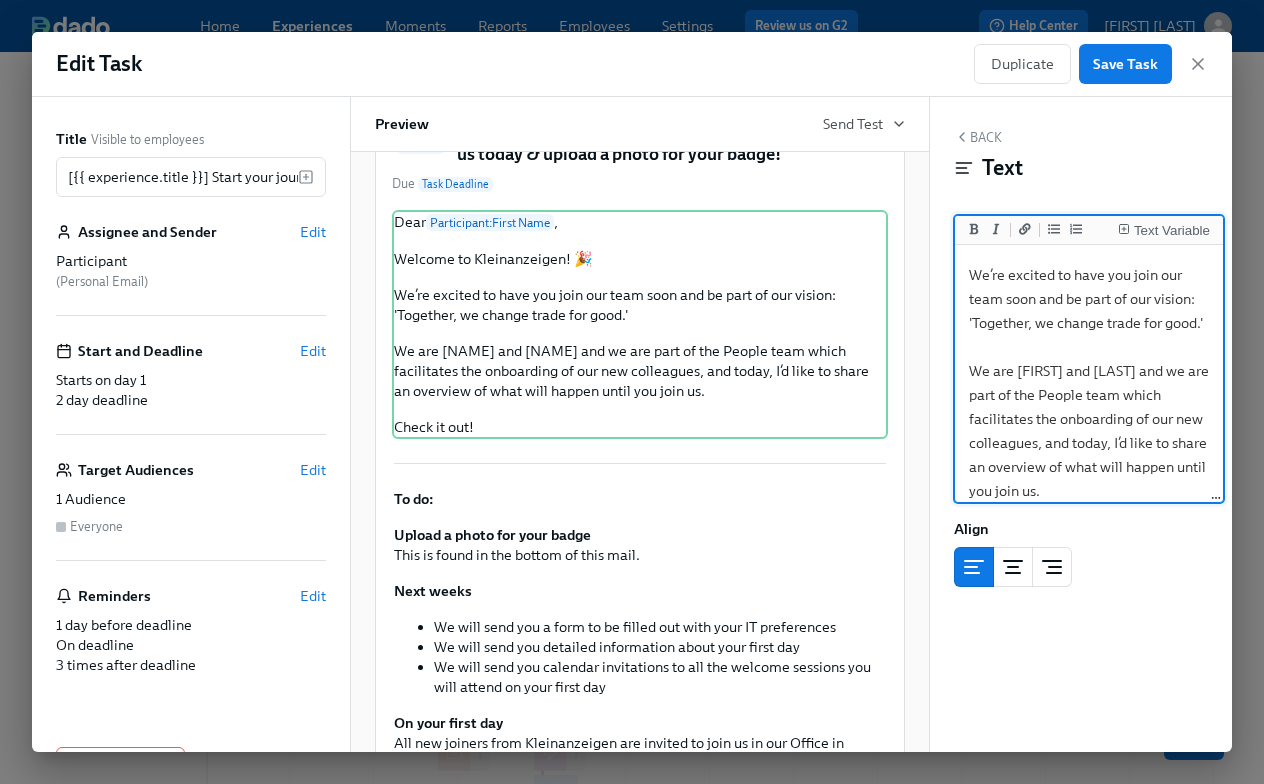 click on "Dear {{ participant.firstName }},
Welcome to Kleinanzeigen! 🎉
We’re excited to have you join our team soon and be part of our vision: 'Together, we change trade for good.'
We are [FIRST] and [LAST] and we are part of the People team which facilitates the onboarding of our new colleagues, and today, I’d like to share an overview of what will happen until you join us.
Check it out!" at bounding box center (1089, 359) 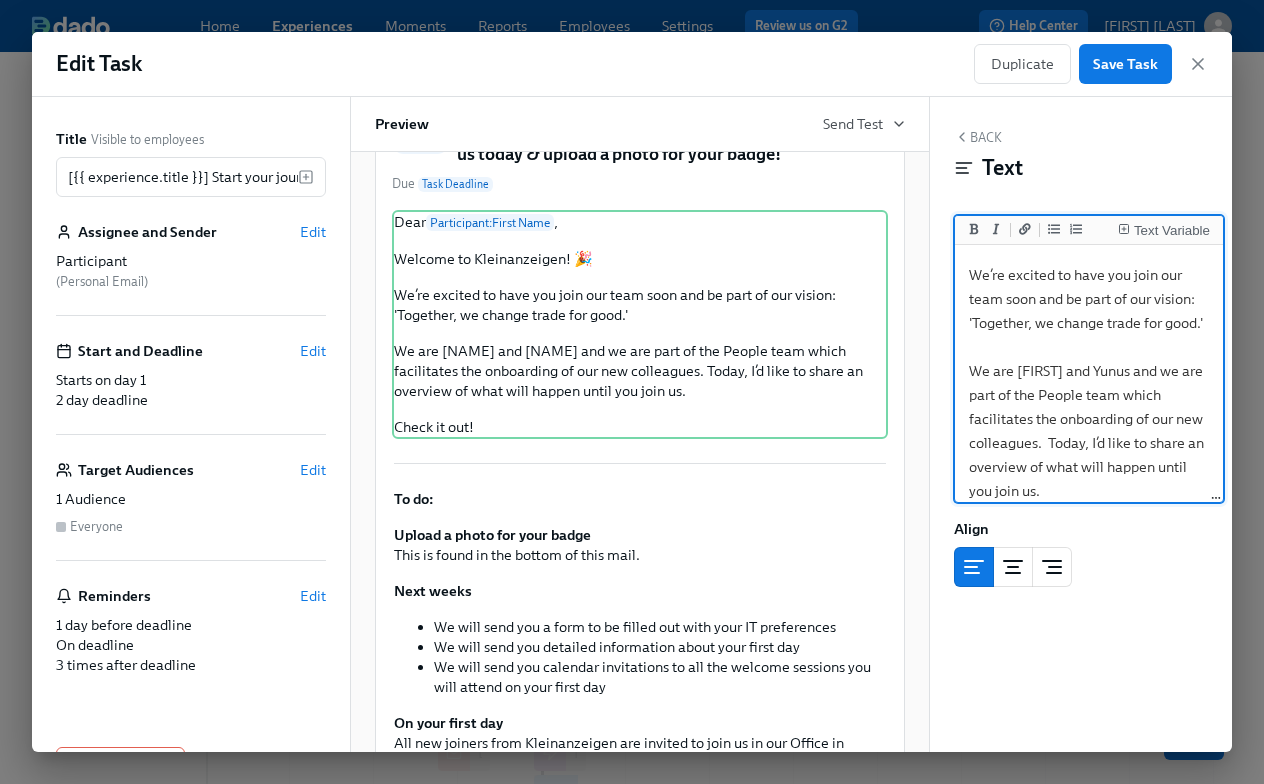 click on "Dear {{ participant.firstName }},
Welcome to Kleinanzeigen! 🎉
We’re excited to have you join our team soon and be part of our vision: 'Together, we change trade for good.'
We are [FIRST] and Yunus and we are part of the People team which facilitates the onboarding of our new colleagues.  Today, I’d like to share an overview of what will happen until you join us.
Check it out!" at bounding box center [1089, 359] 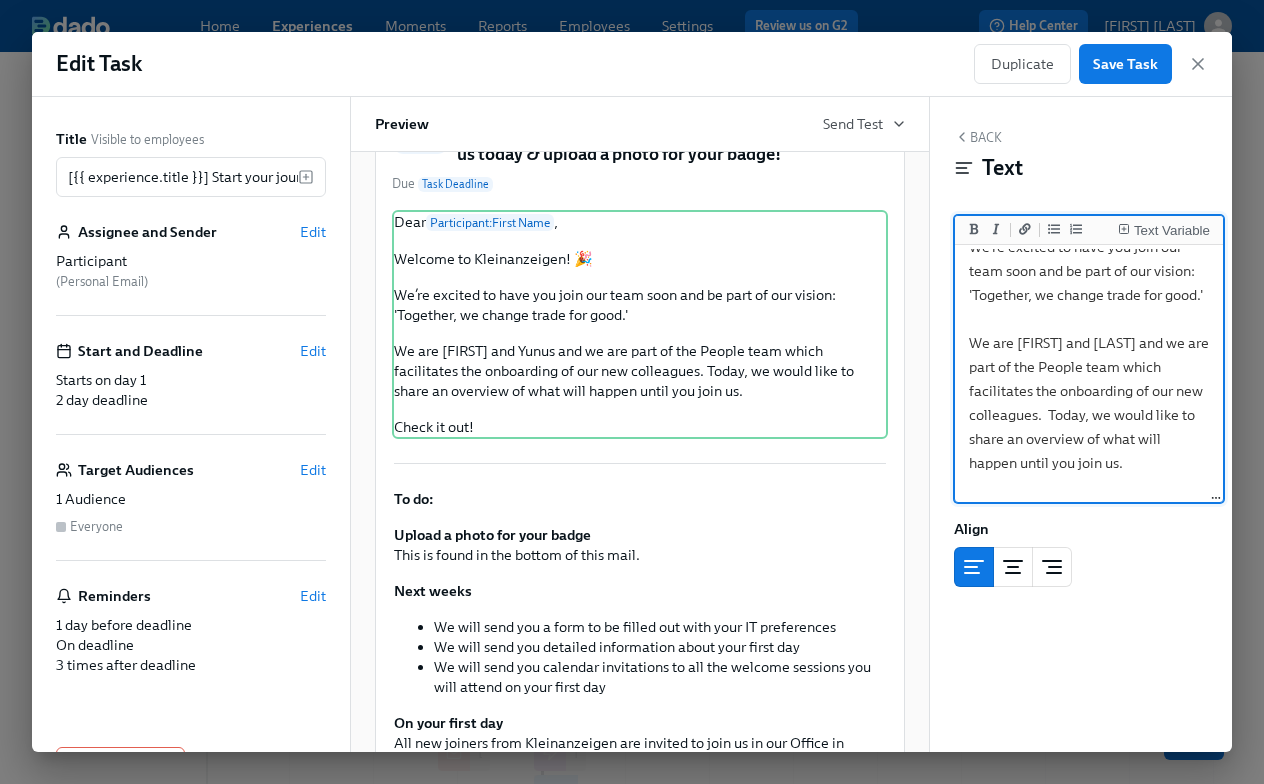 scroll, scrollTop: 124, scrollLeft: 0, axis: vertical 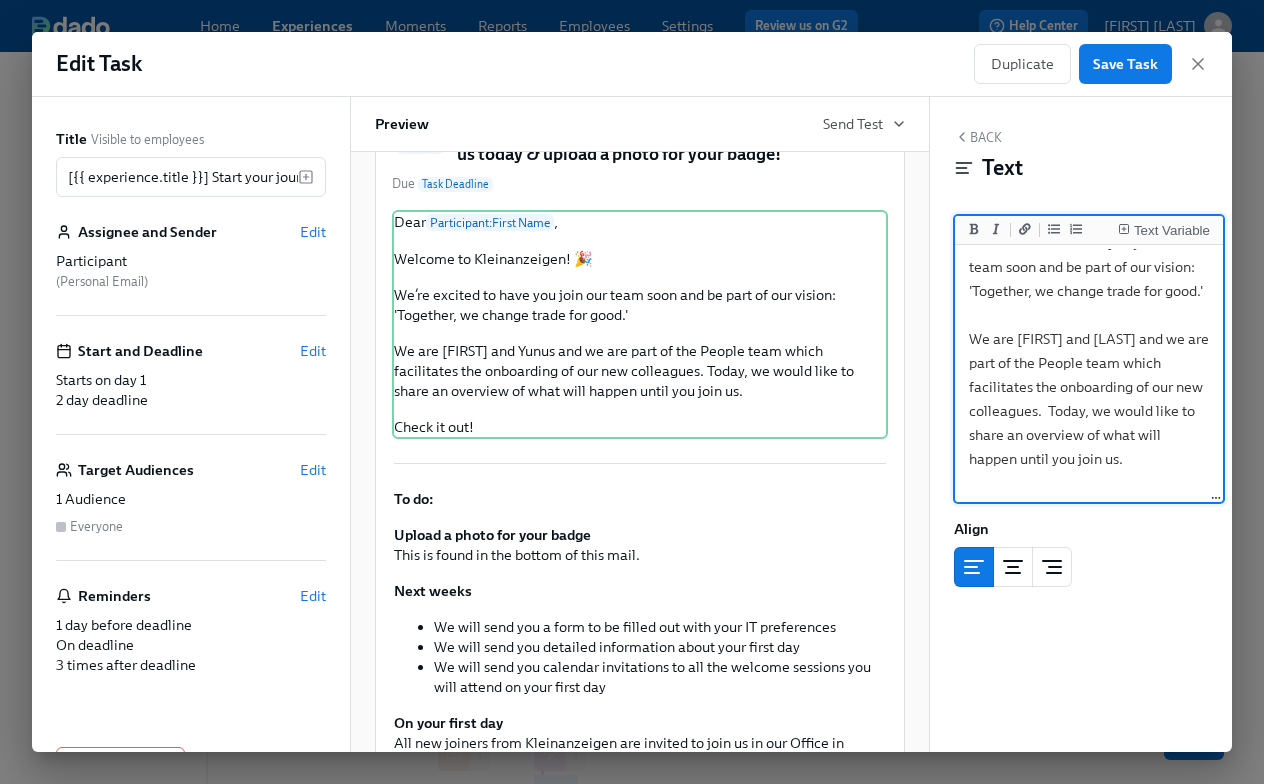 click on "Dear {{ participant.firstName }},
Welcome to Kleinanzeigen! 🎉
We’re excited to have you join our team soon and be part of our vision: 'Together, we change trade for good.'
We are [FIRST] and [LAST] and we are part of the People team which facilitates the onboarding of our new colleagues.  Today, we would like to share an overview of what will happen until you join us.
Check it out!" at bounding box center [1089, 327] 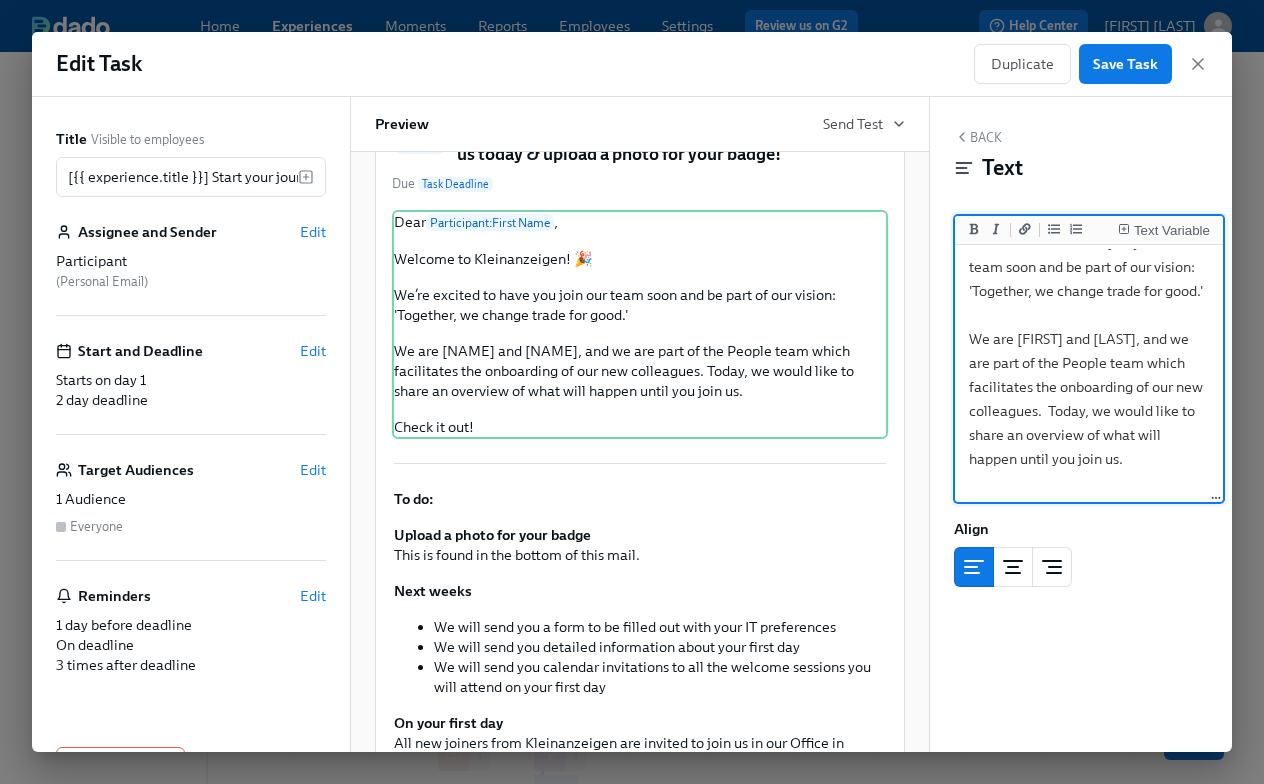 scroll, scrollTop: 161, scrollLeft: 0, axis: vertical 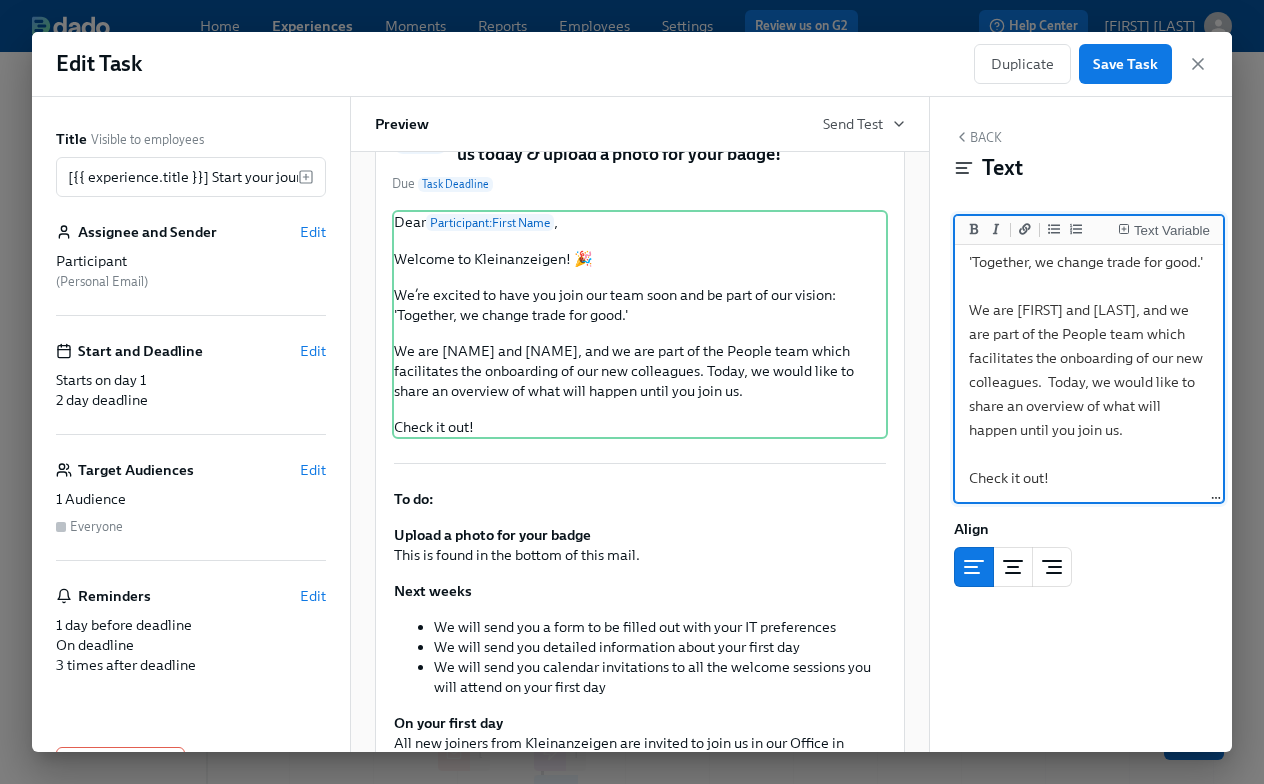 click on "Dear {{ participant.firstName }},
Welcome to Kleinanzeigen! 🎉
We’re excited to have you join our team soon and be part of our vision: 'Together, we change trade for good.'
We are [FIRST] and [LAST], and we are part of the People team which facilitates the onboarding of our new colleagues.  Today, we would like to share an overview of what will happen until you join us.
Check it out!" at bounding box center (1089, 298) 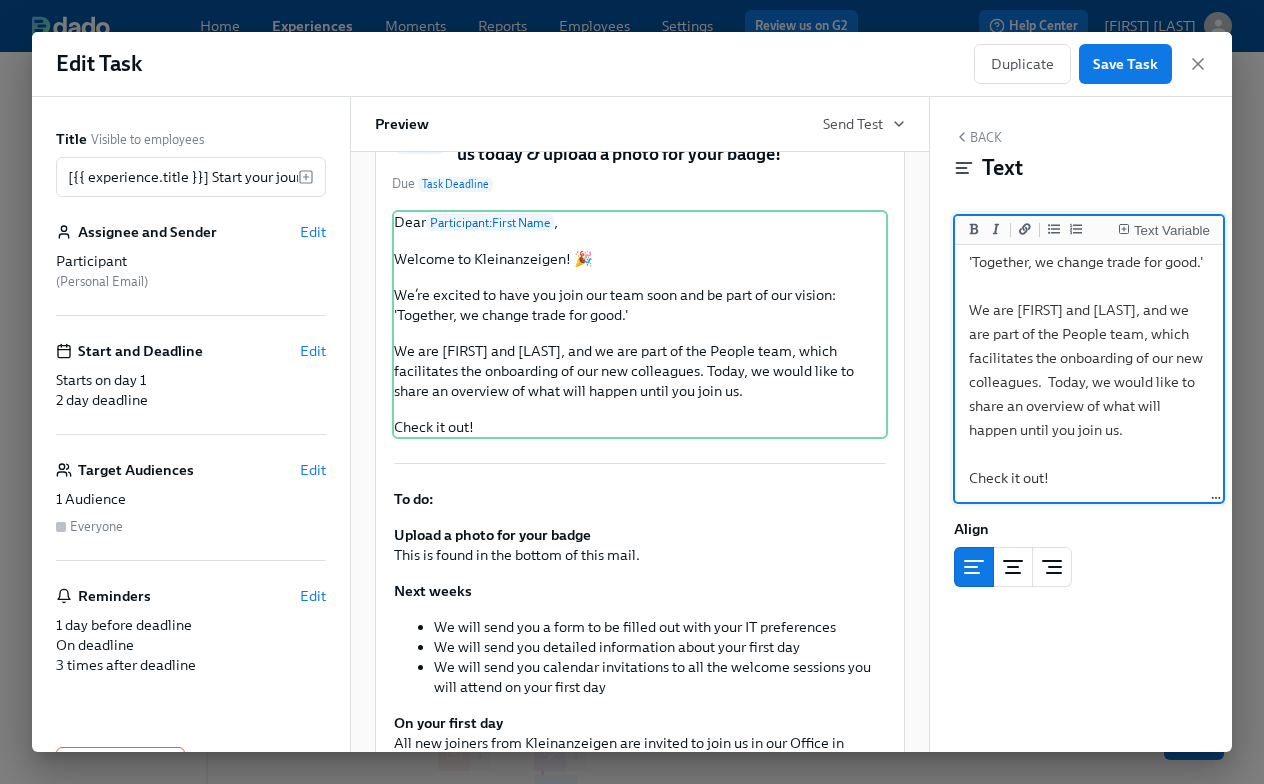 scroll, scrollTop: 200, scrollLeft: 0, axis: vertical 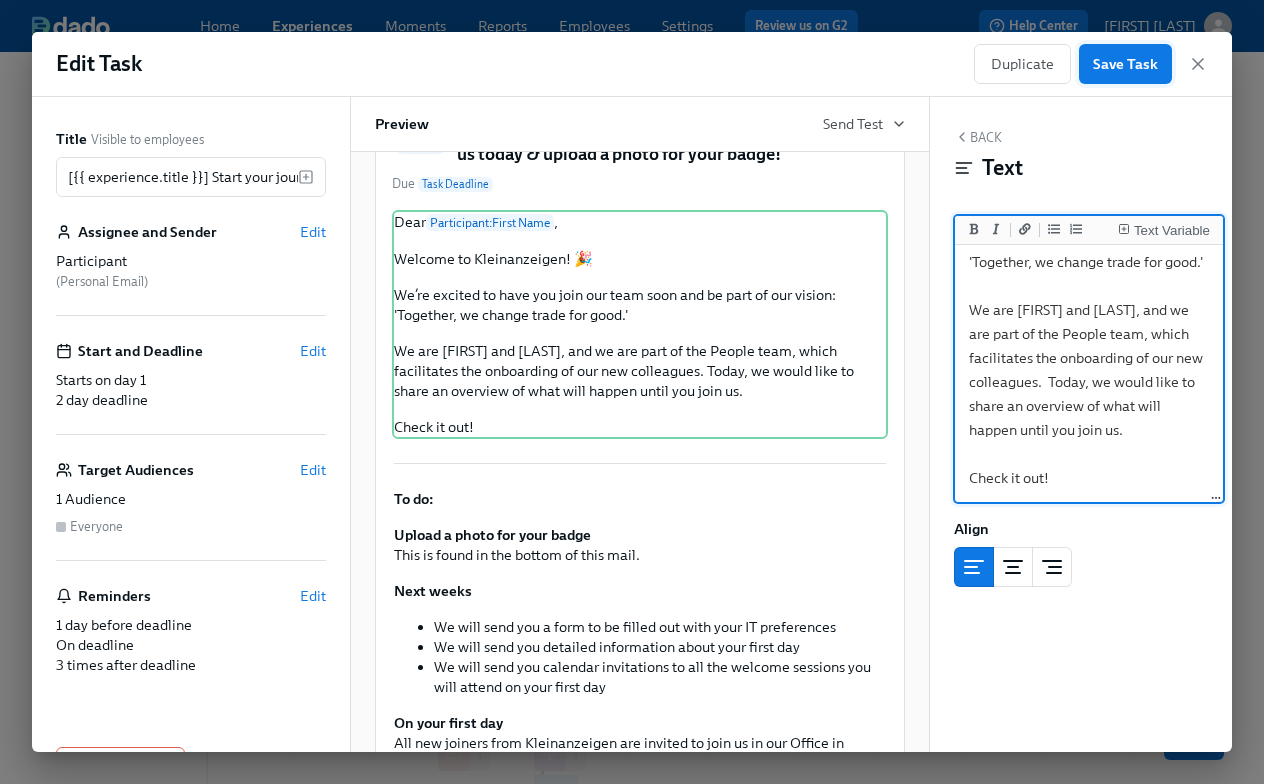 type on "Dear {{ participant.firstName }},
Welcome to Kleinanzeigen! 🎉
We’re excited to have you join our team soon and be part of our vision: 'Together, we change trade for good.'
We are [FIRST] and [LAST], and we are part of the People team, which facilitates the onboarding of our new colleagues.  Today, we would like to share an overview of what will happen until you join us.
Check it out!" 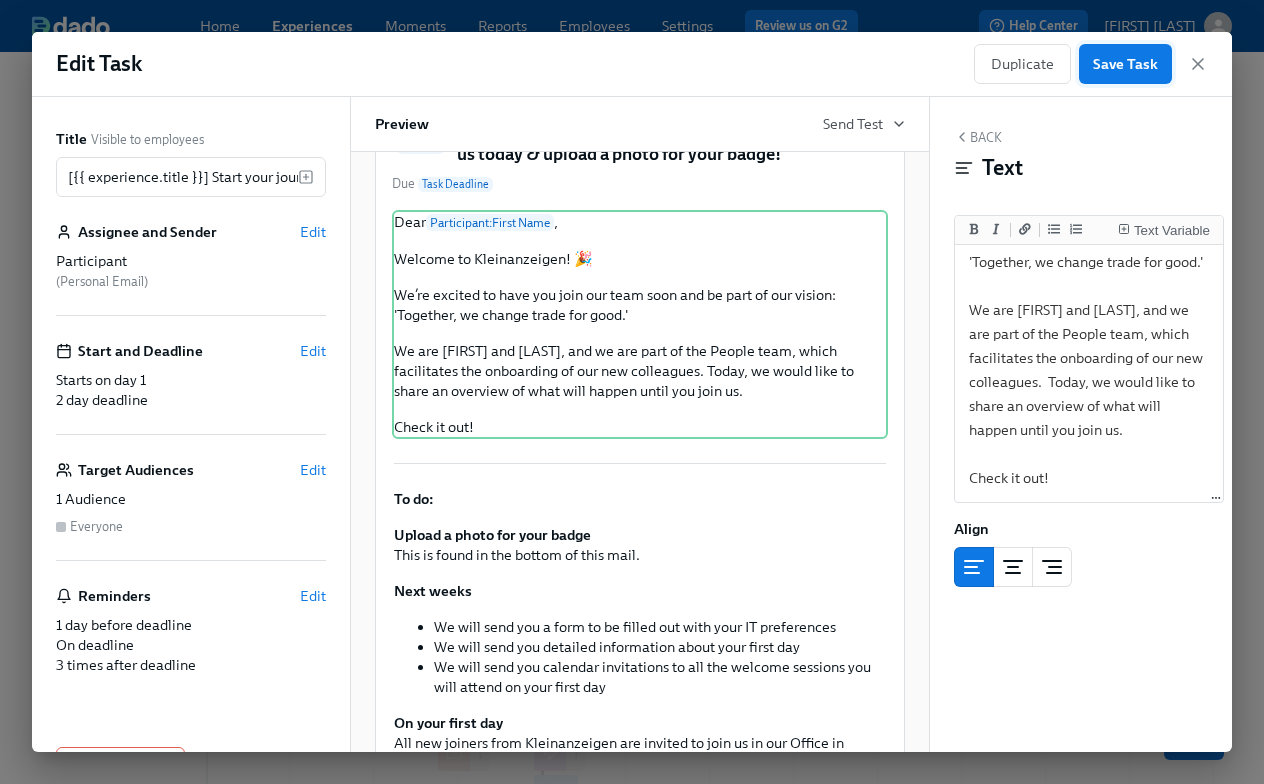 click on "Save Task" at bounding box center (1125, 64) 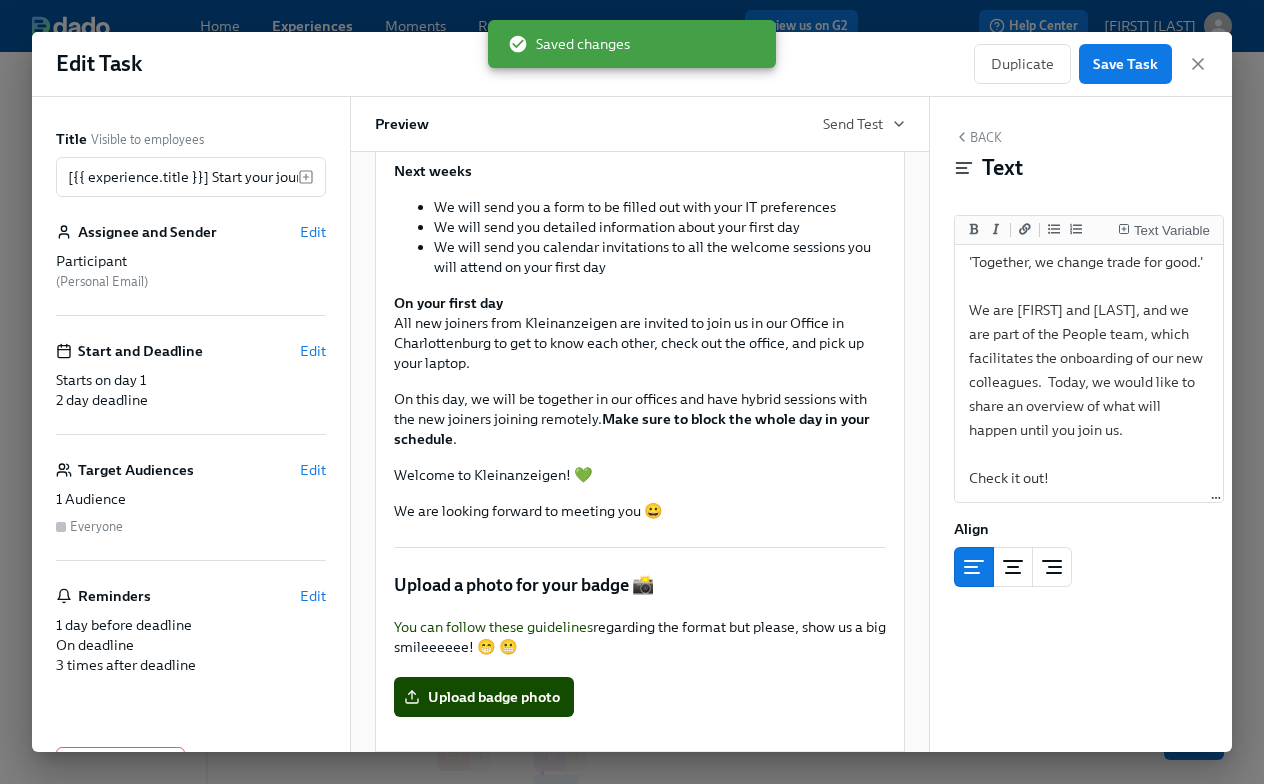 scroll, scrollTop: 660, scrollLeft: 0, axis: vertical 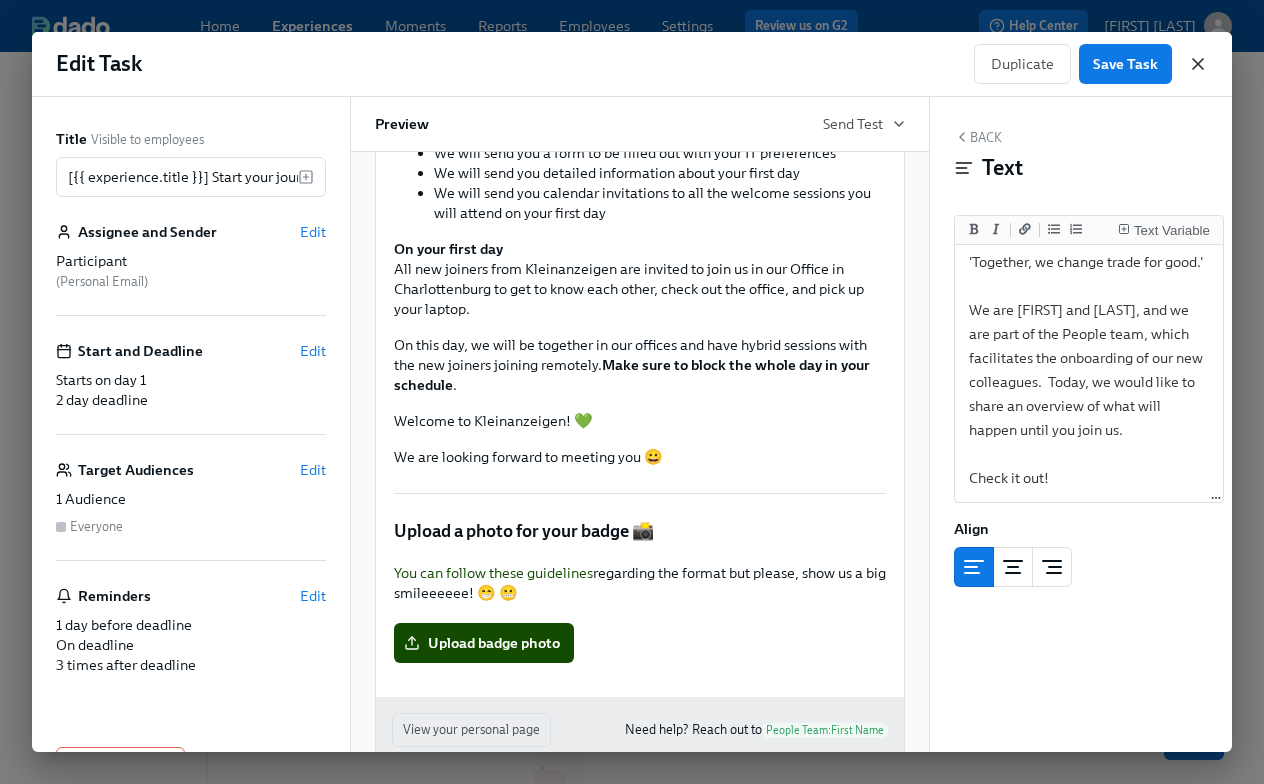 click 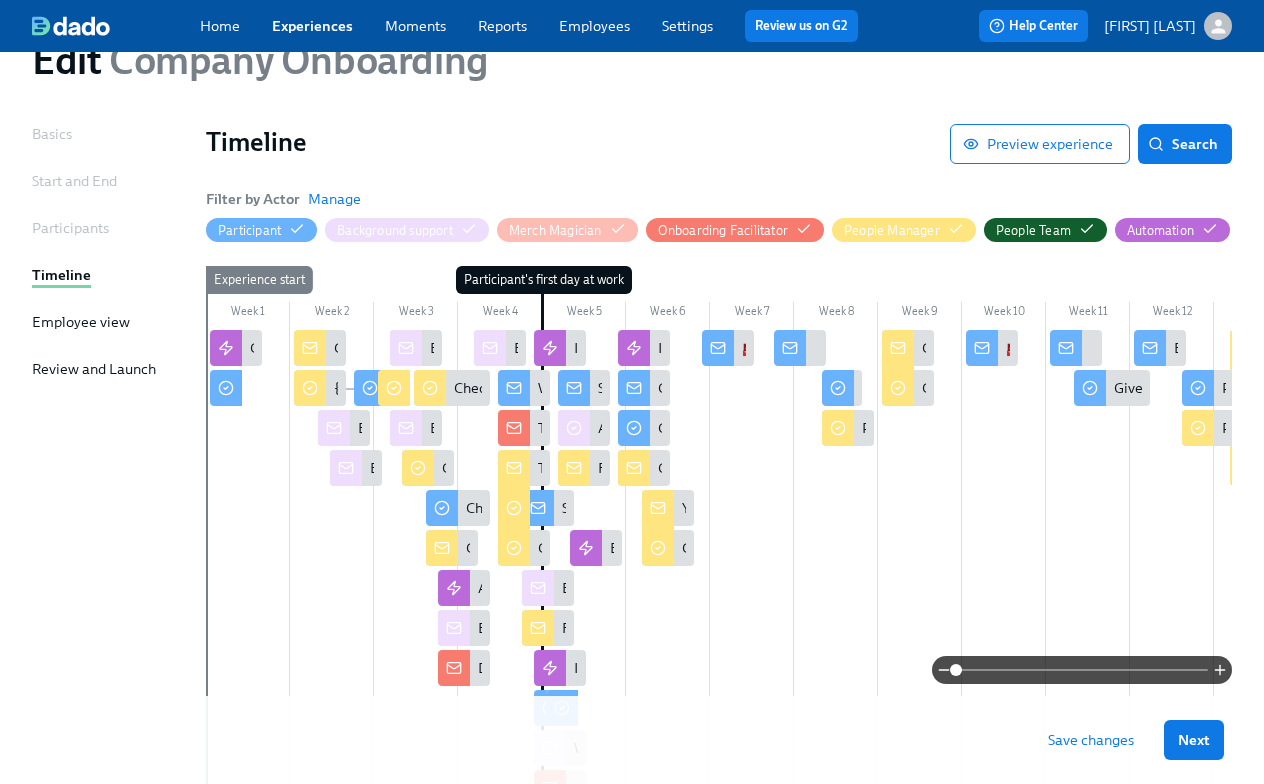 click on "Save changes" at bounding box center [1091, 740] 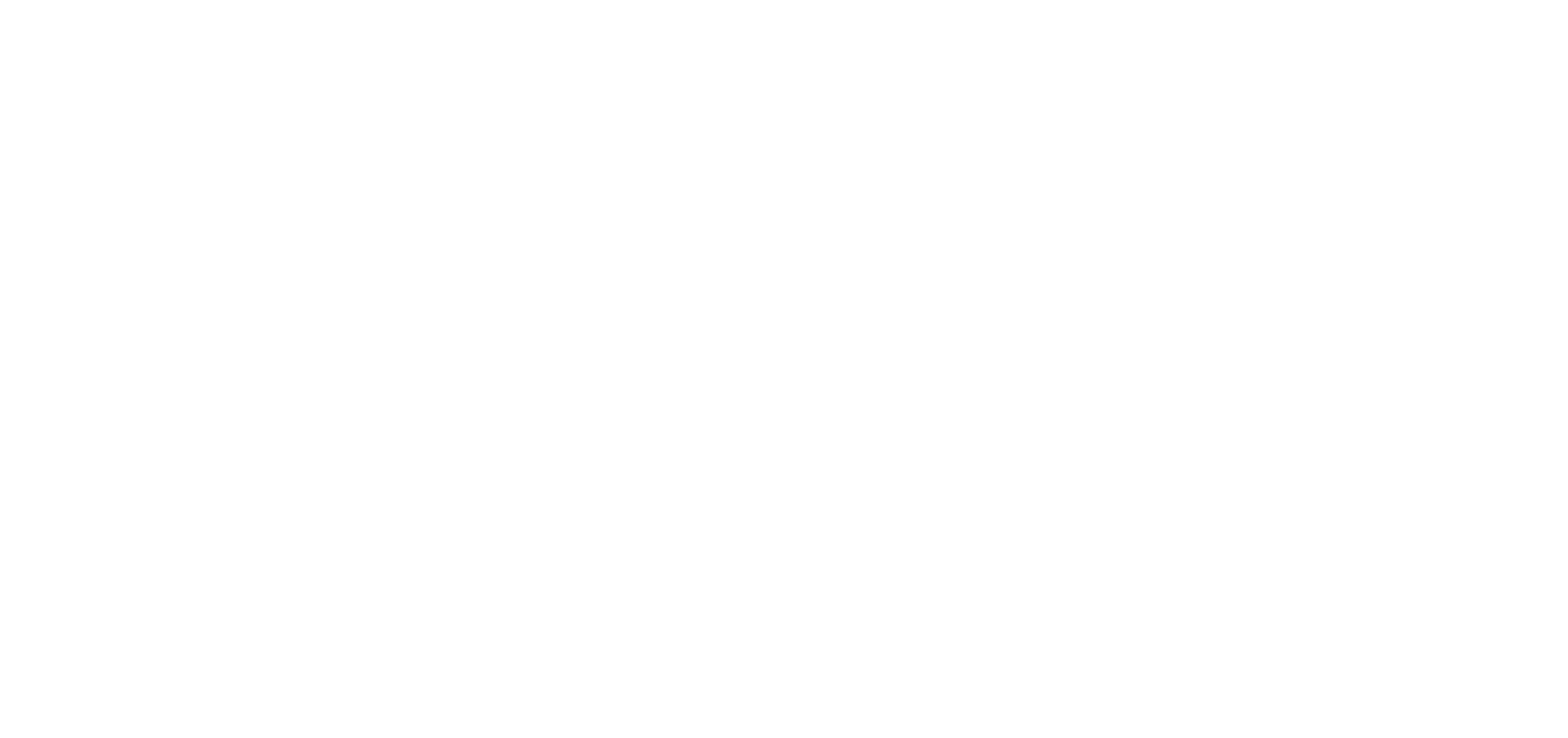 scroll, scrollTop: 0, scrollLeft: 0, axis: both 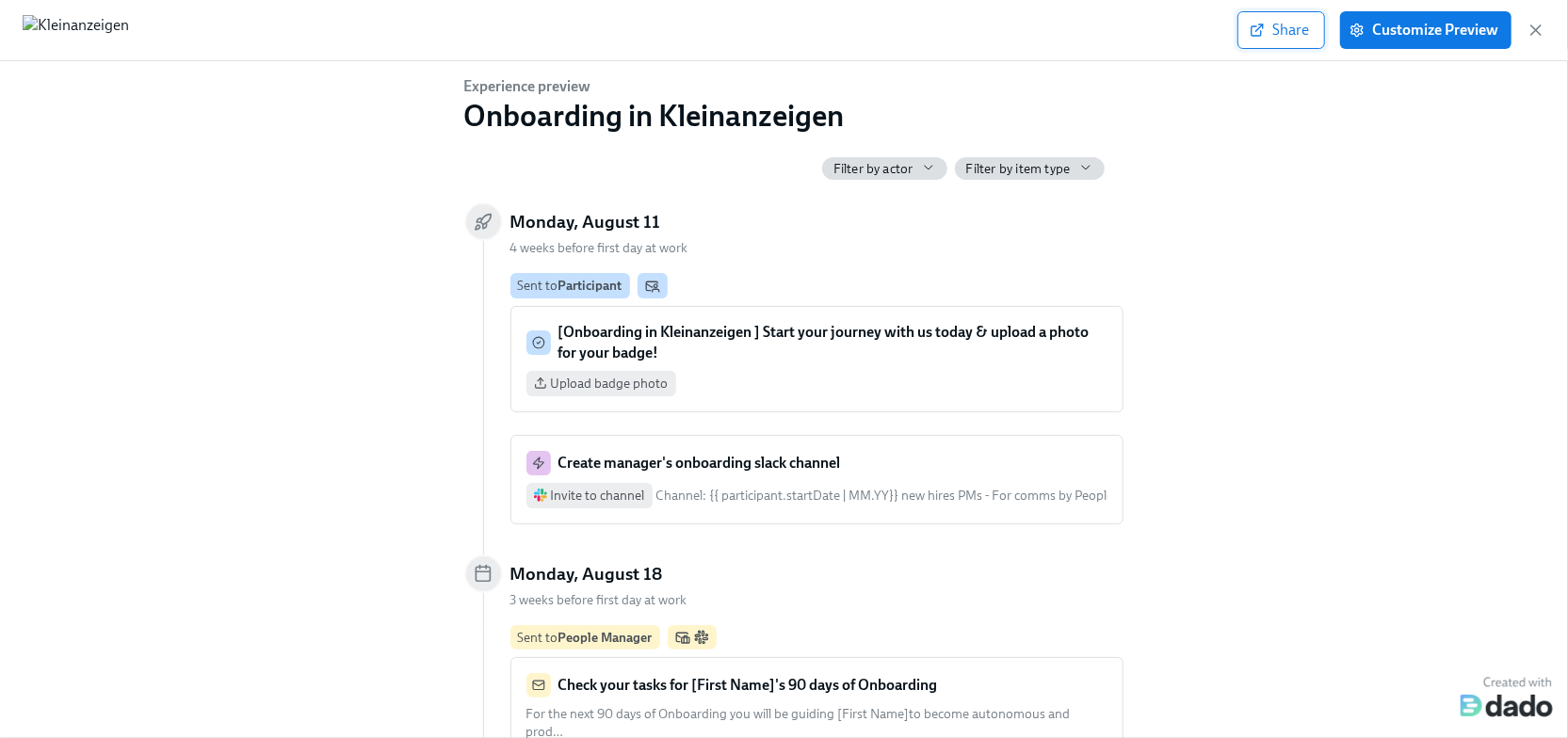 click on "Share" at bounding box center [1281, 30] 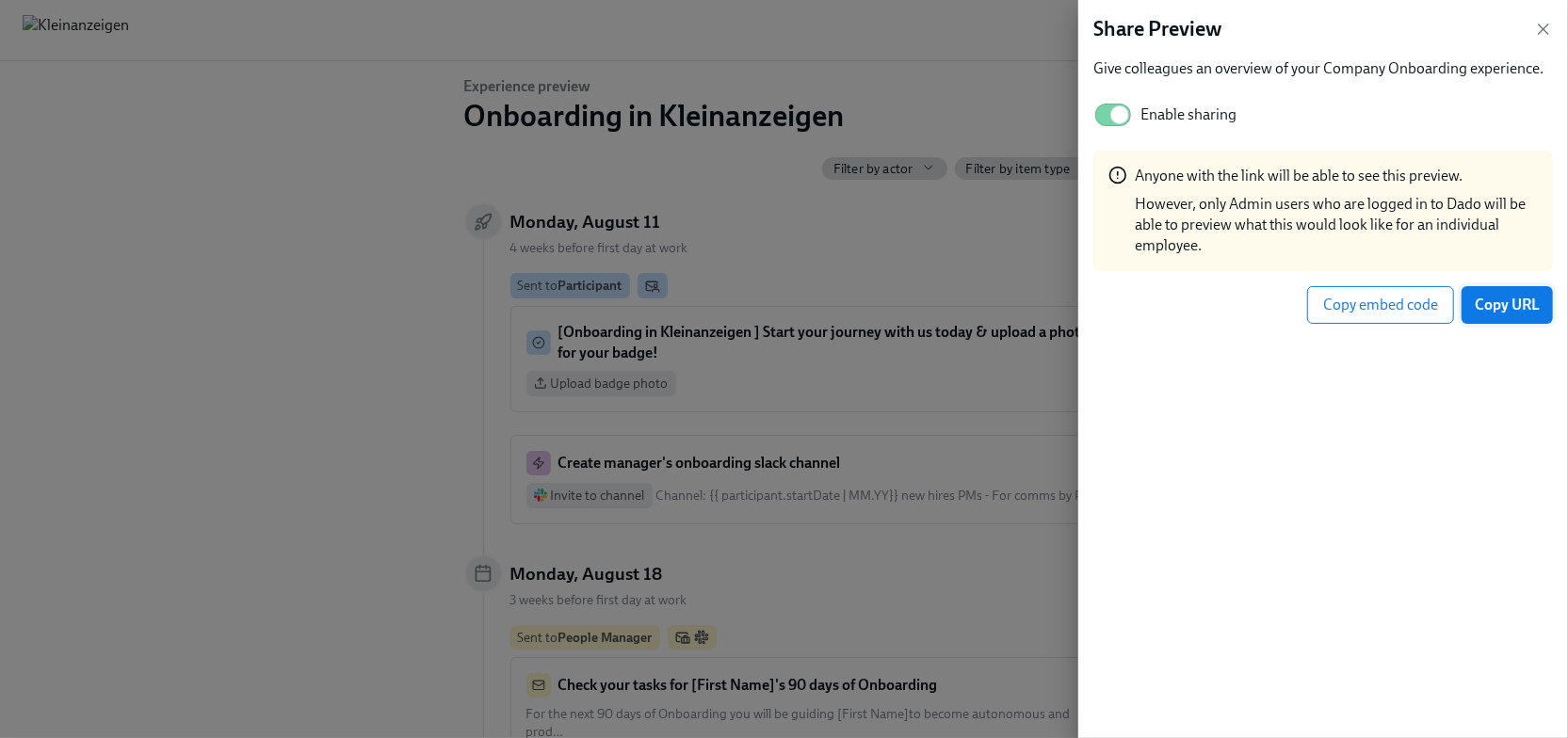 click on "Copy URL" at bounding box center (1507, 305) 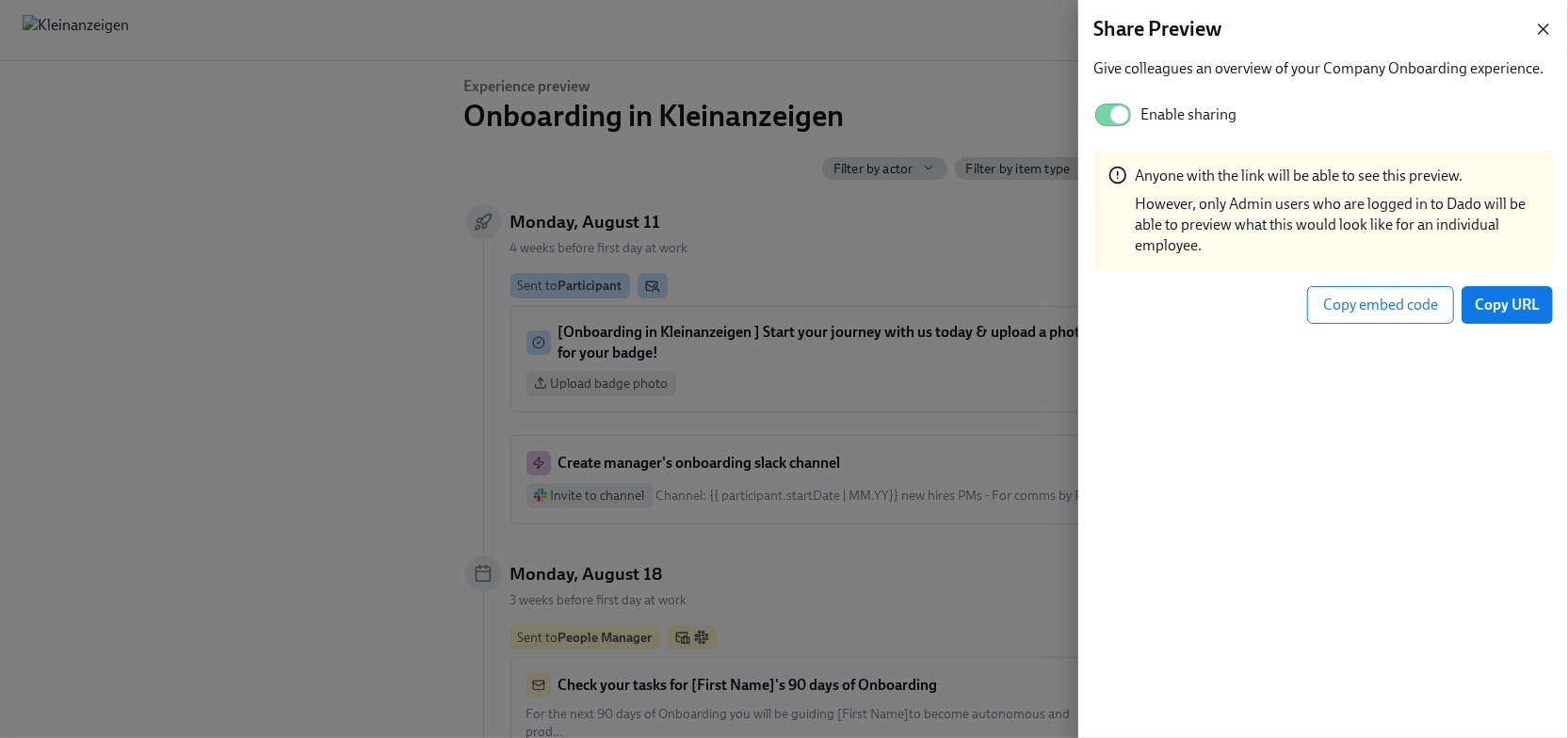click 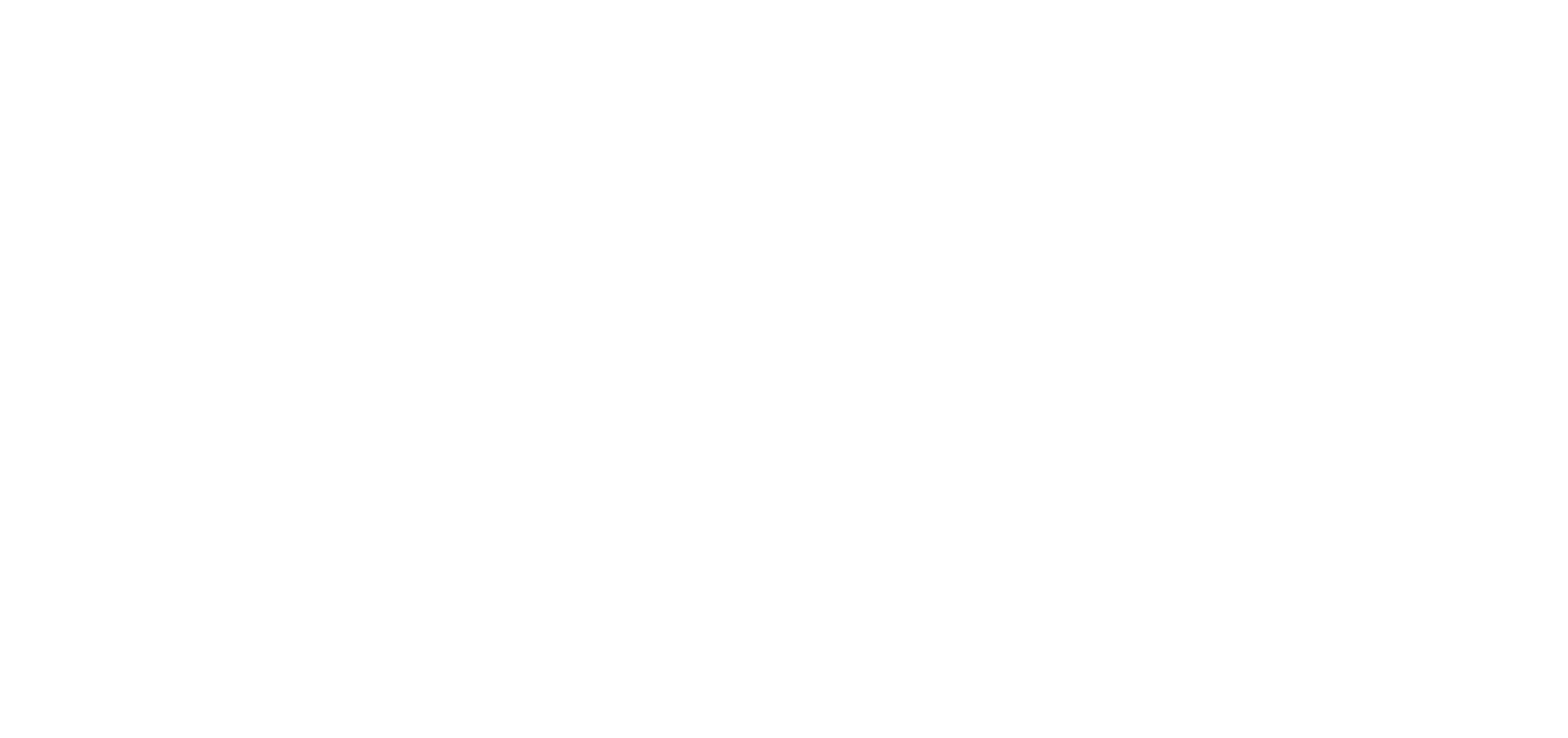 scroll, scrollTop: 0, scrollLeft: 0, axis: both 